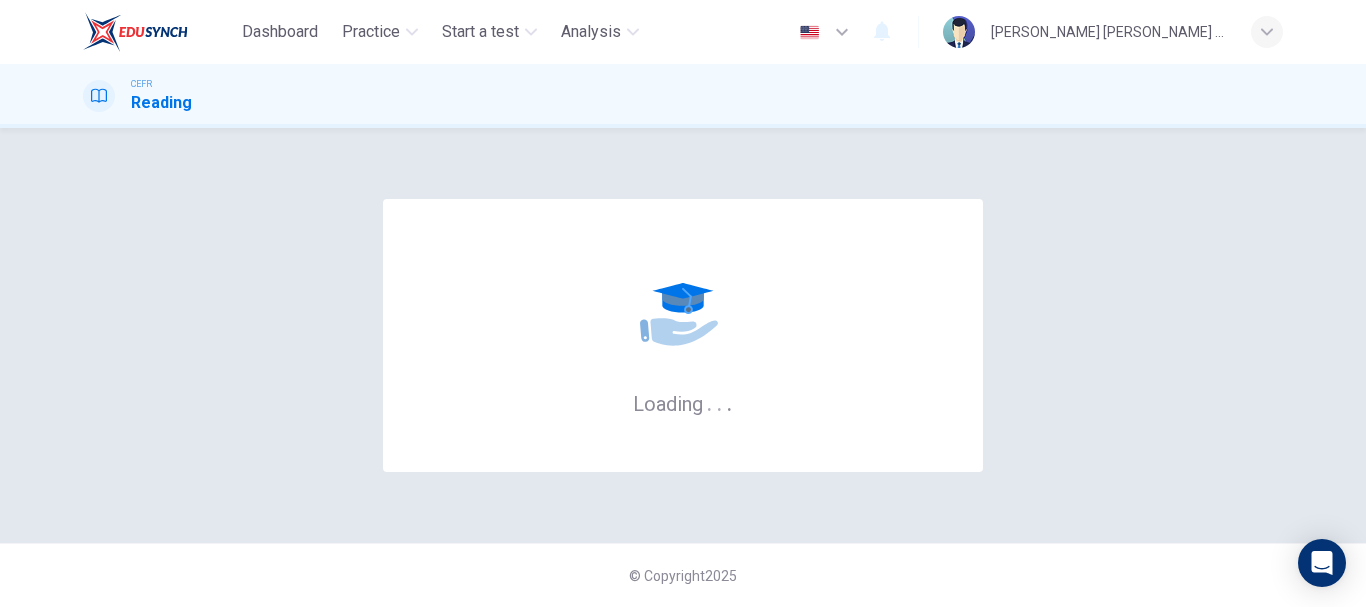 scroll, scrollTop: 0, scrollLeft: 0, axis: both 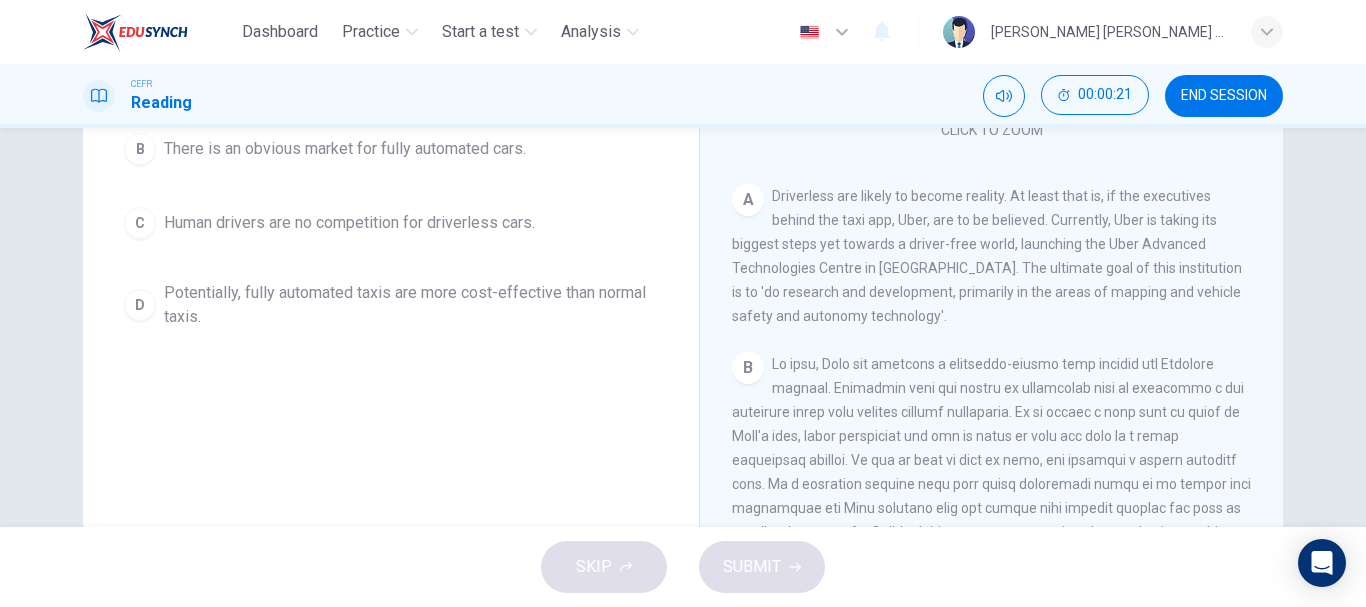 drag, startPoint x: 774, startPoint y: 203, endPoint x: 880, endPoint y: 319, distance: 157.13689 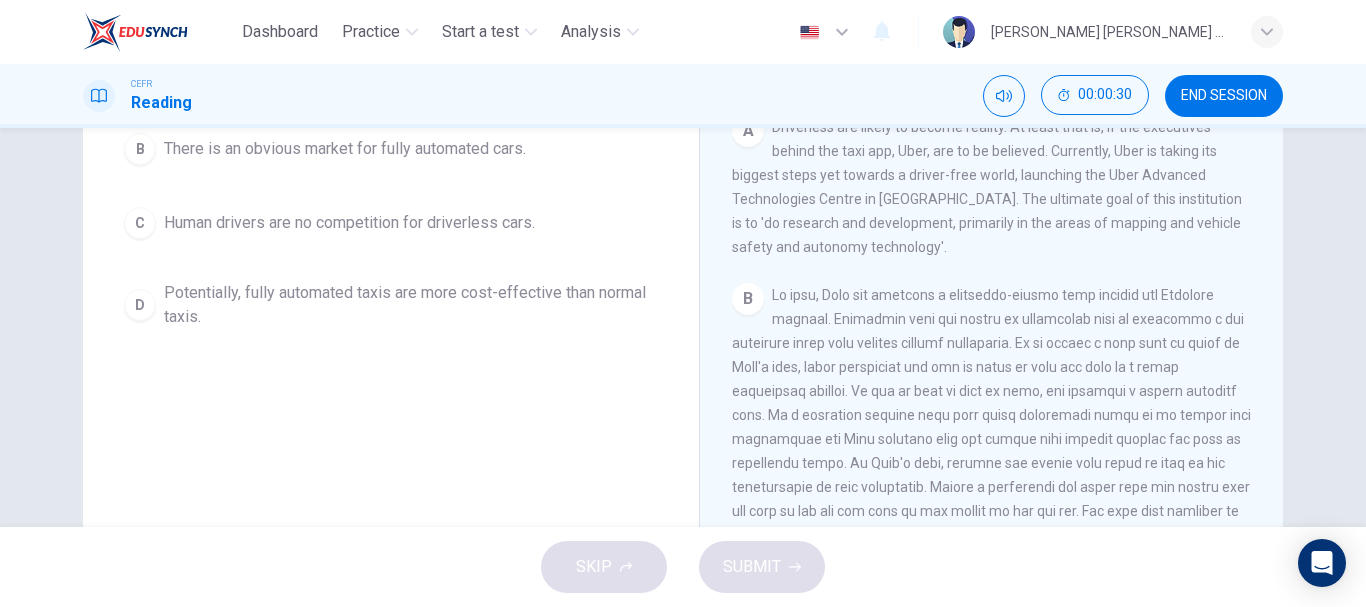 scroll, scrollTop: 237, scrollLeft: 0, axis: vertical 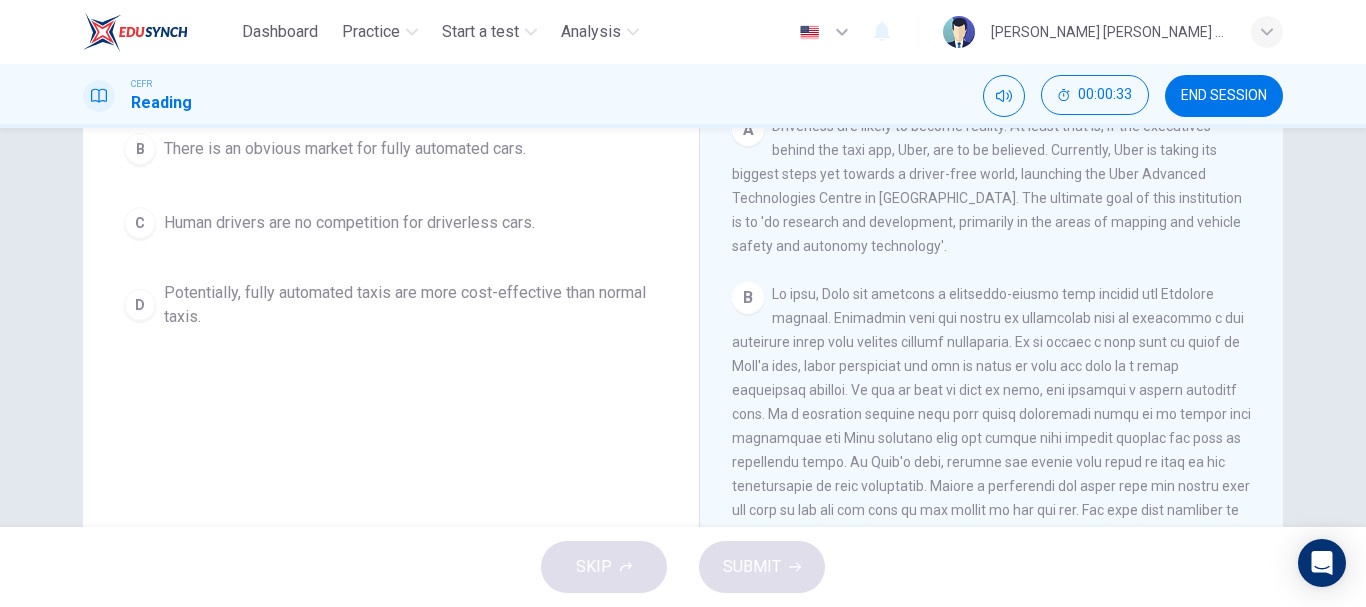 drag, startPoint x: 905, startPoint y: 250, endPoint x: 901, endPoint y: 216, distance: 34.234486 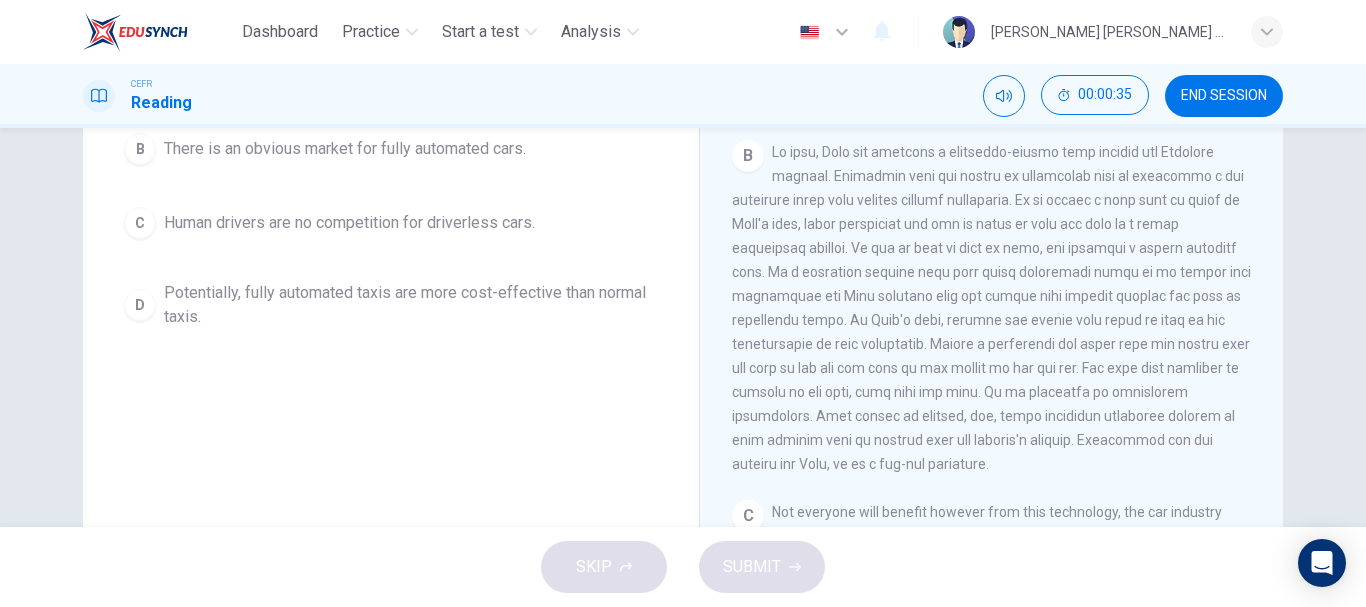 scroll, scrollTop: 380, scrollLeft: 0, axis: vertical 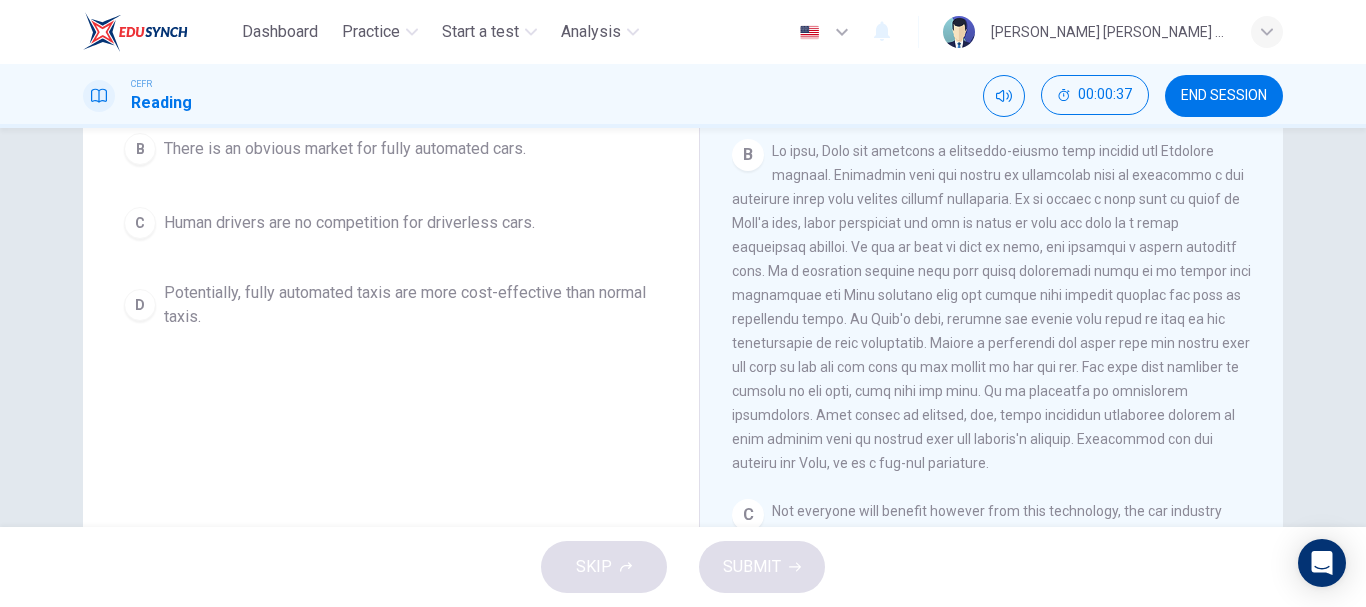 drag, startPoint x: 782, startPoint y: 164, endPoint x: 865, endPoint y: 206, distance: 93.0215 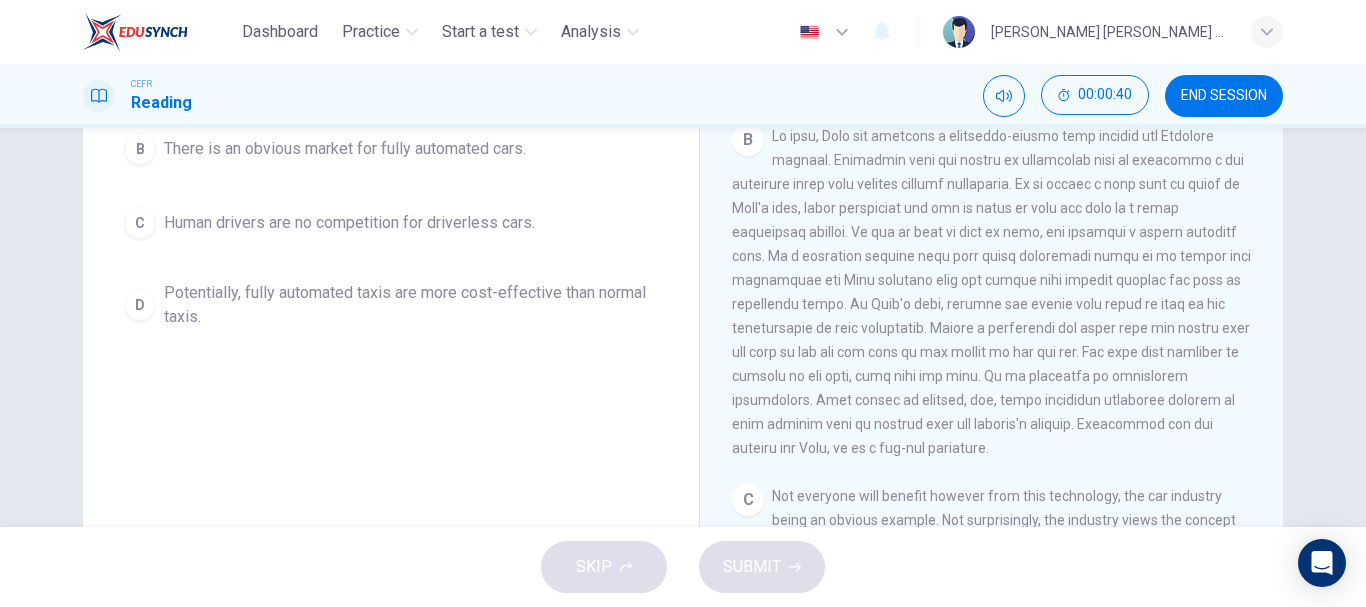scroll, scrollTop: 396, scrollLeft: 0, axis: vertical 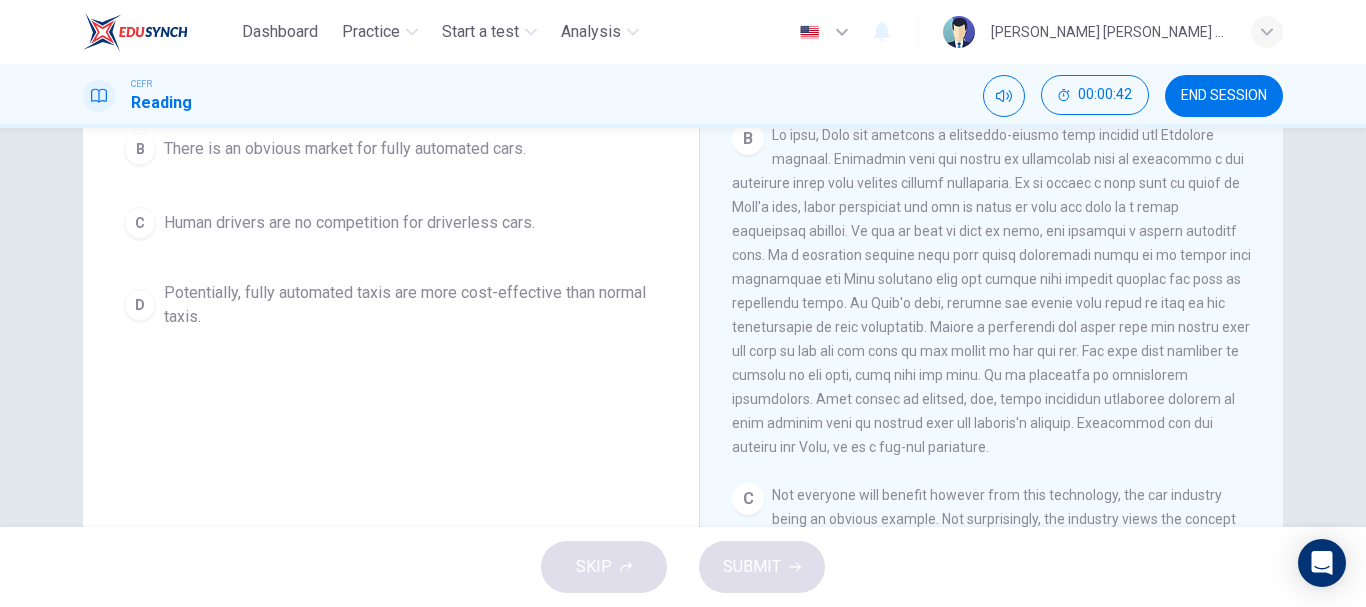 drag, startPoint x: 830, startPoint y: 175, endPoint x: 930, endPoint y: 214, distance: 107.33592 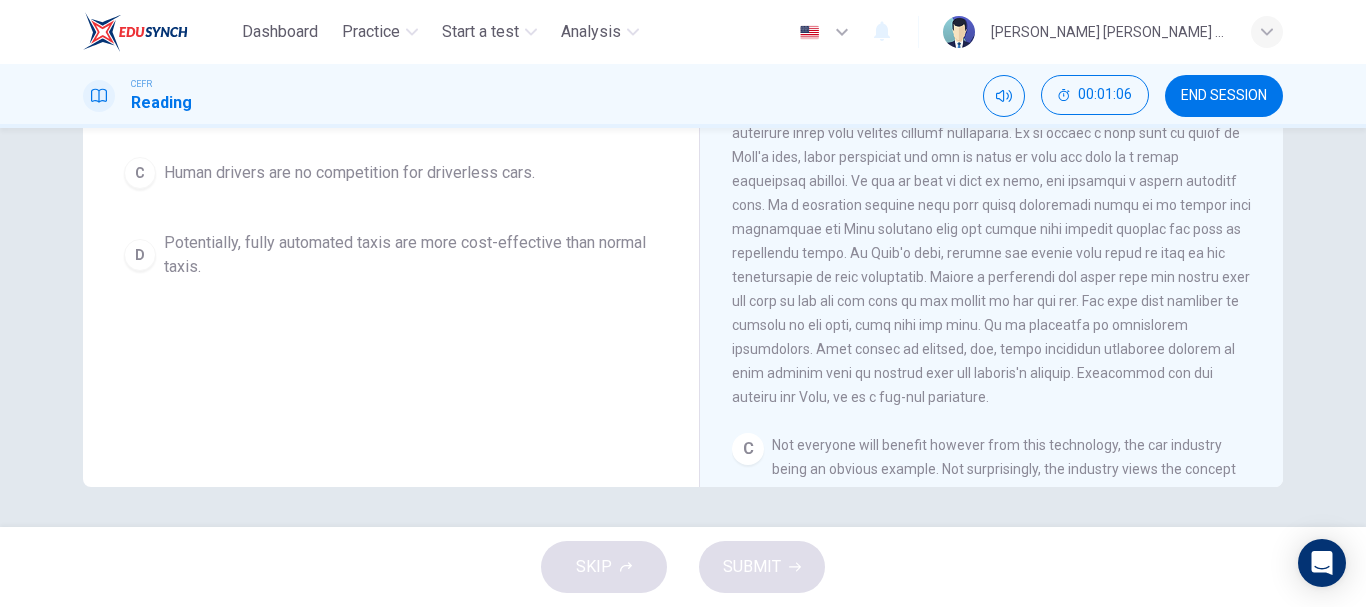 scroll, scrollTop: 0, scrollLeft: 0, axis: both 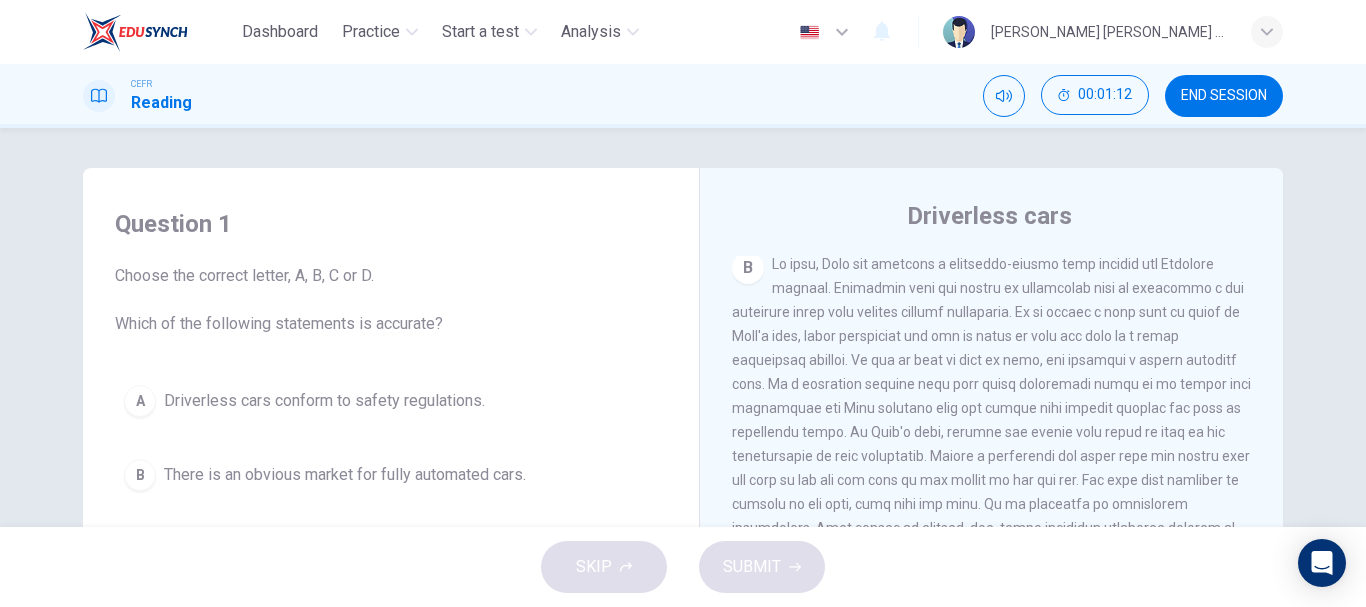 drag, startPoint x: 819, startPoint y: 296, endPoint x: 904, endPoint y: 372, distance: 114.02193 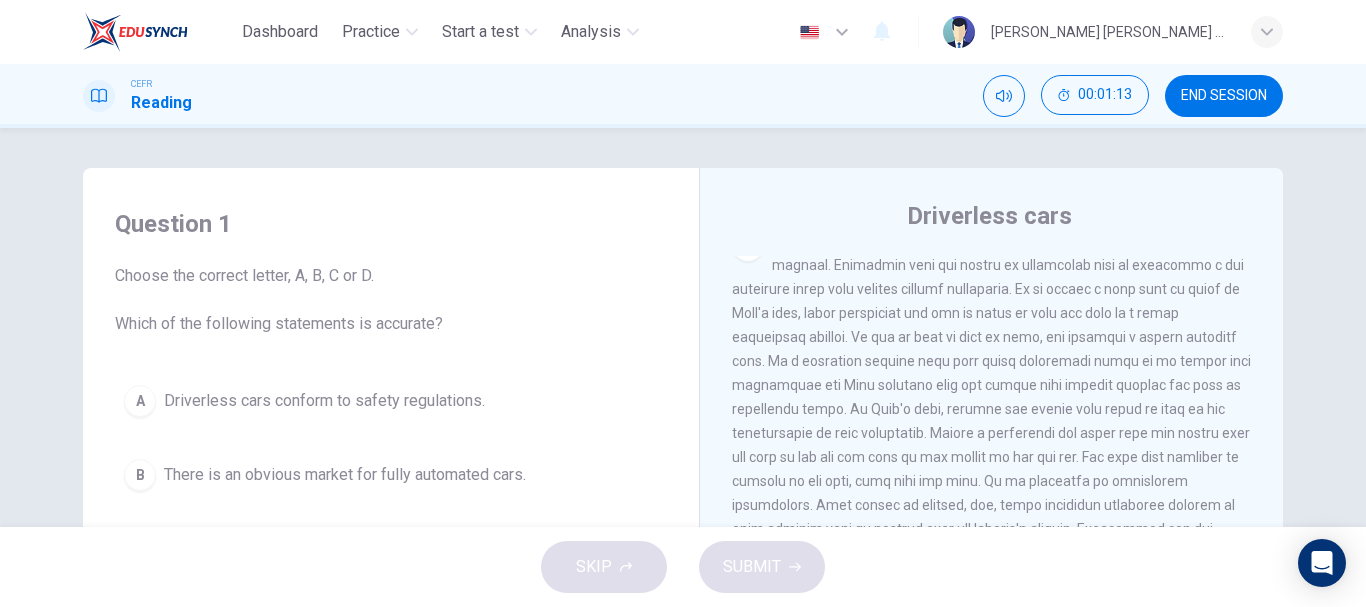 scroll, scrollTop: 617, scrollLeft: 0, axis: vertical 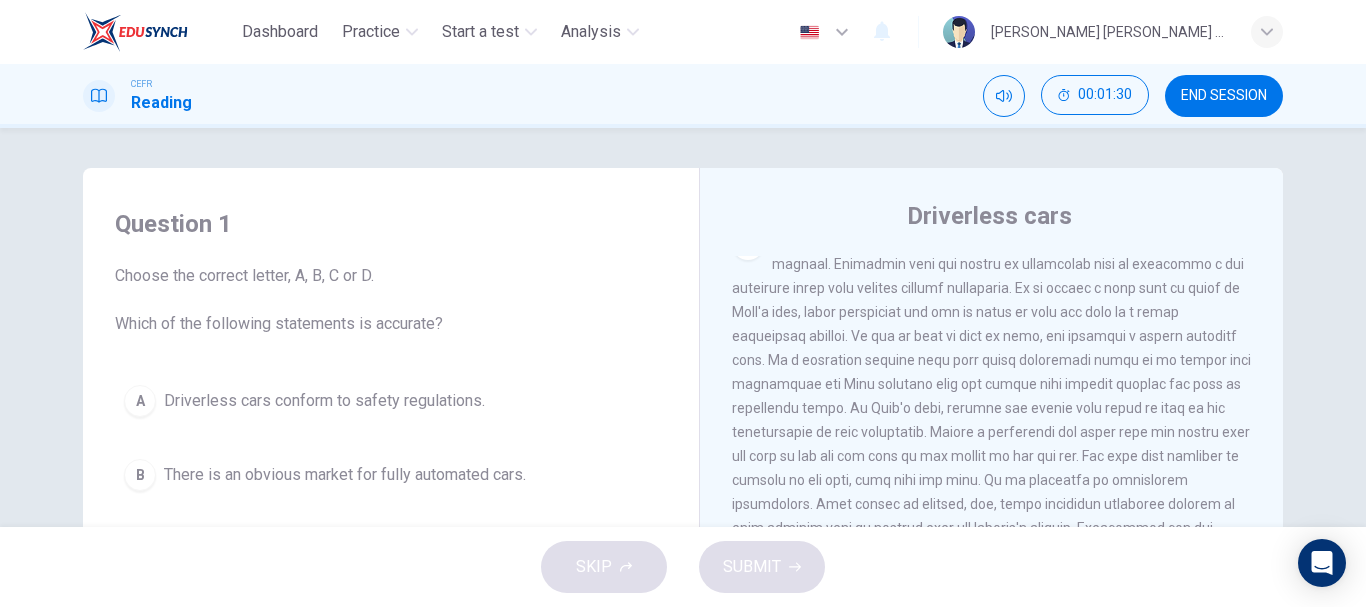 drag, startPoint x: 836, startPoint y: 274, endPoint x: 931, endPoint y: 382, distance: 143.83672 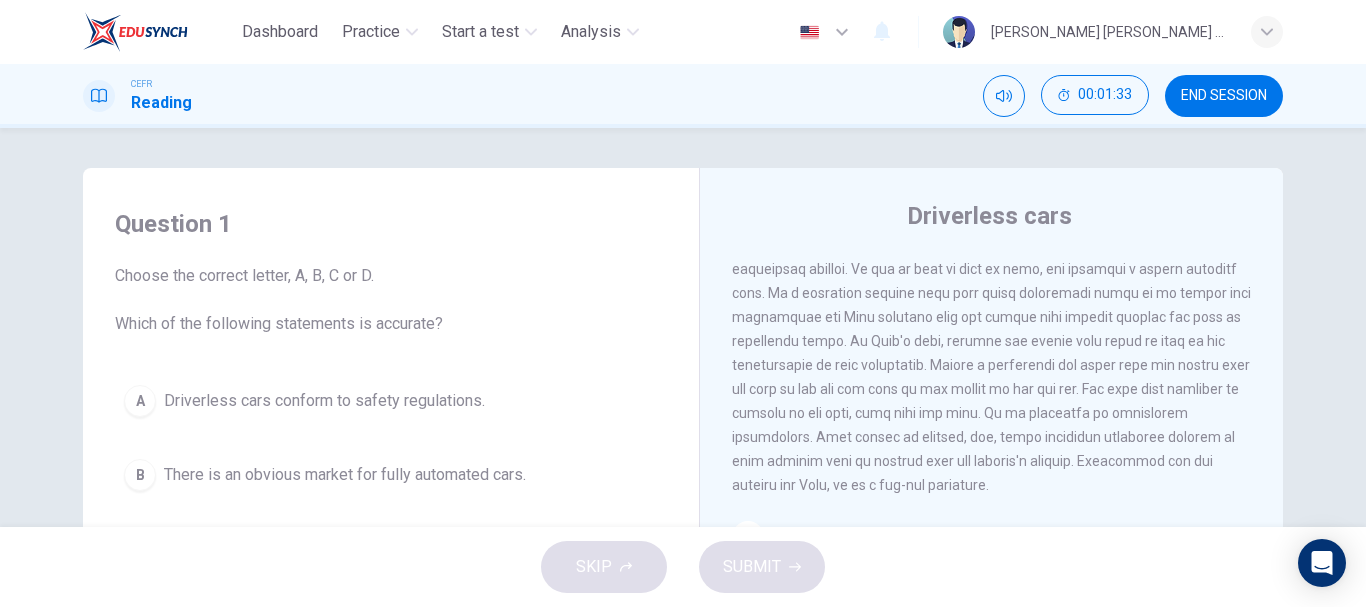 scroll, scrollTop: 680, scrollLeft: 0, axis: vertical 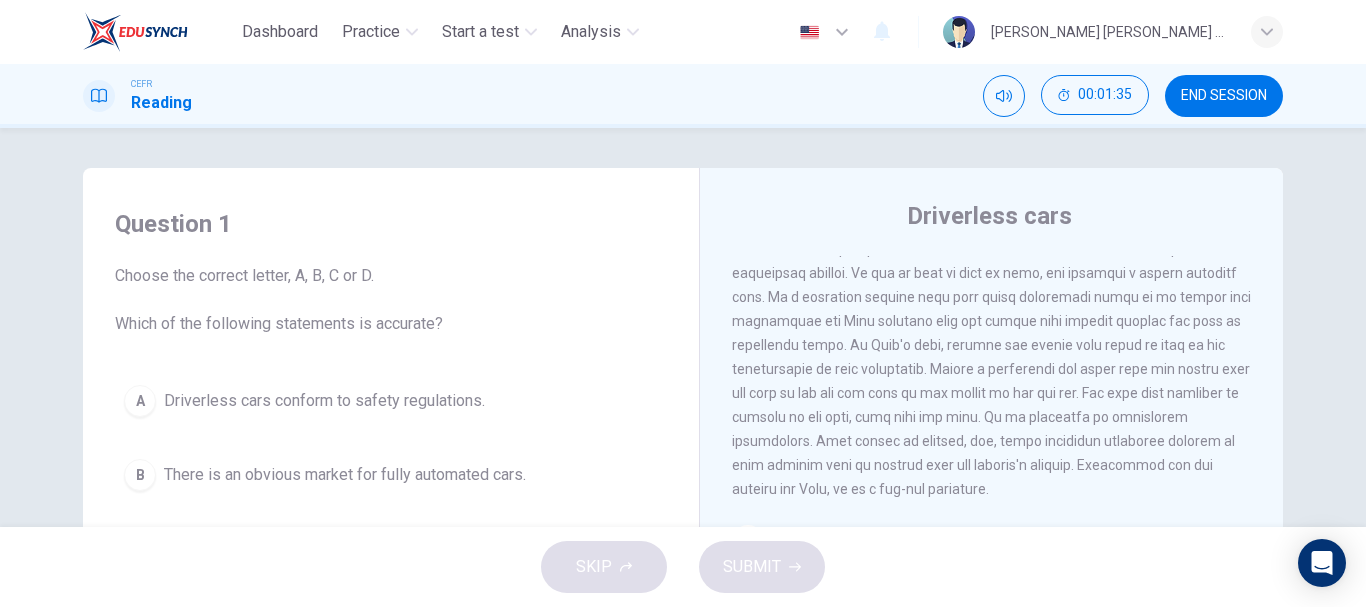 drag, startPoint x: 852, startPoint y: 273, endPoint x: 897, endPoint y: 336, distance: 77.42093 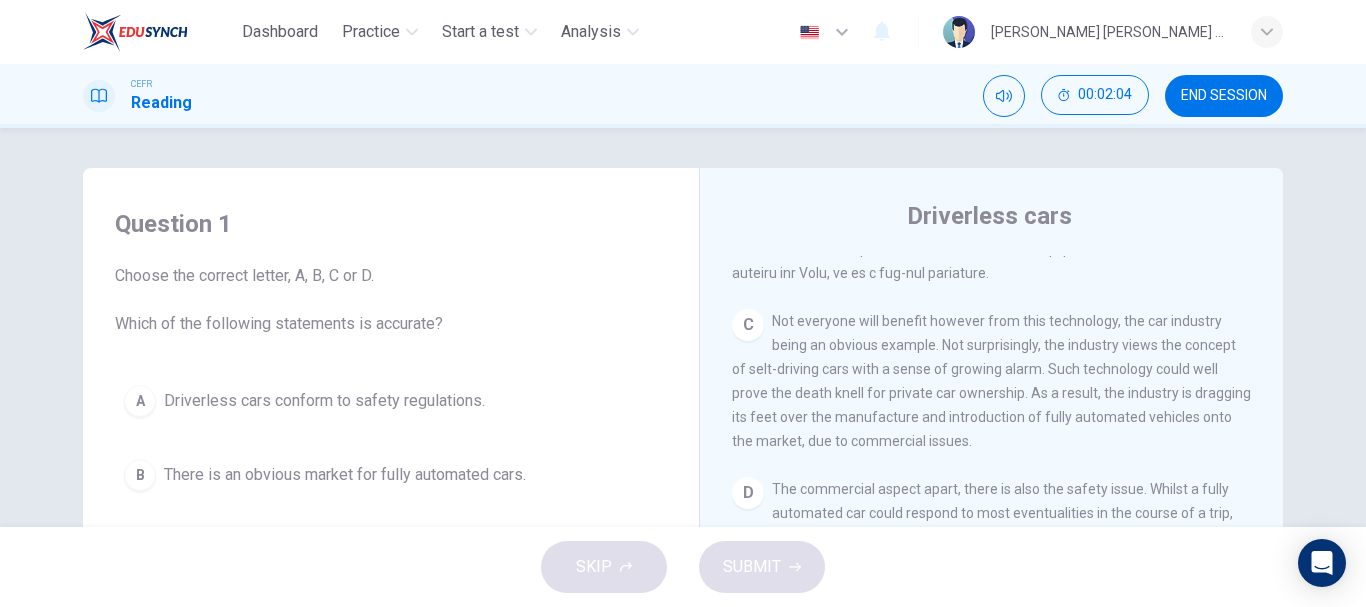 scroll, scrollTop: 902, scrollLeft: 0, axis: vertical 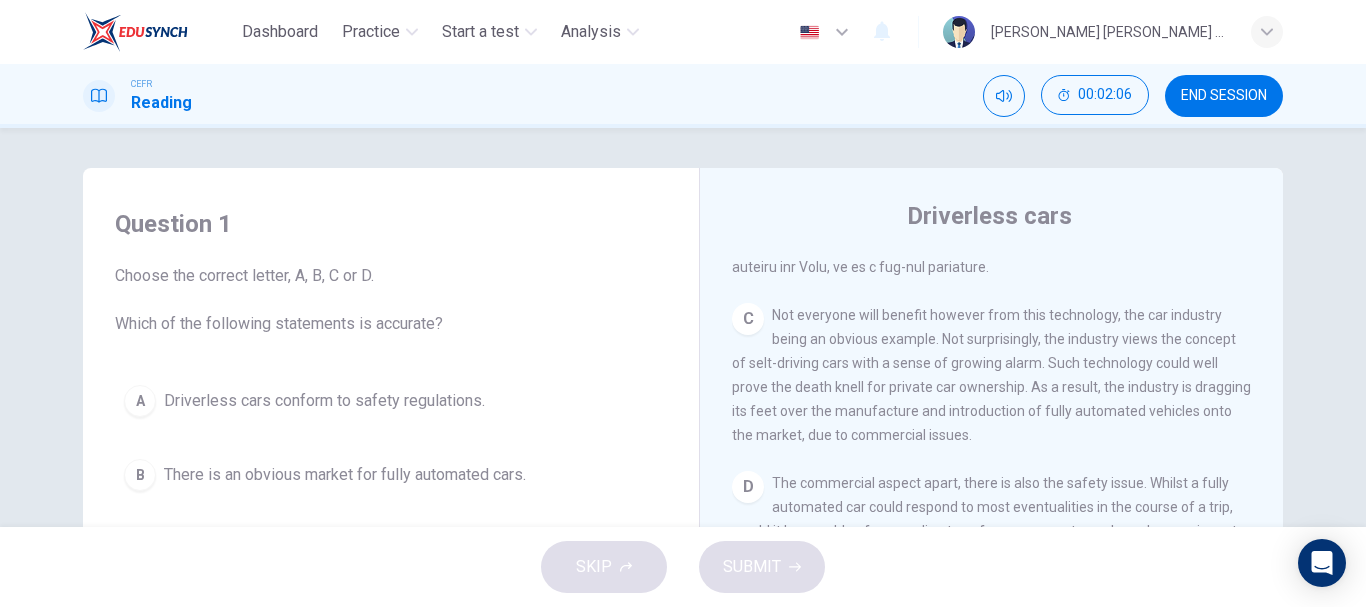 drag, startPoint x: 764, startPoint y: 325, endPoint x: 927, endPoint y: 437, distance: 197.77007 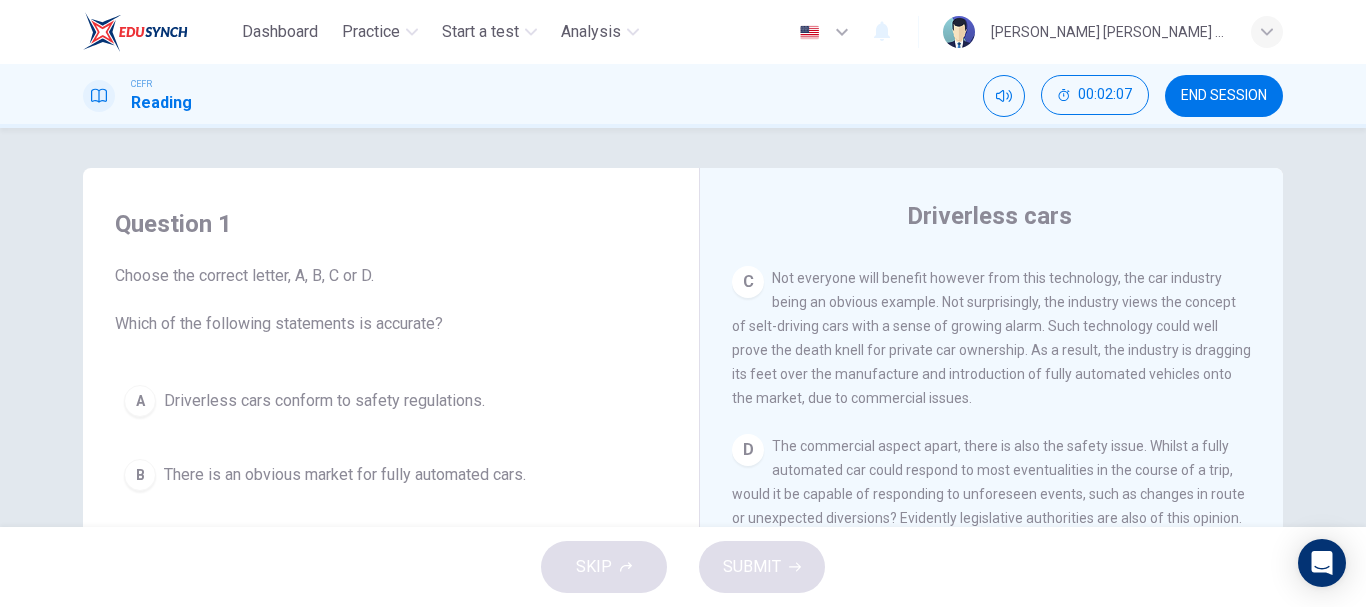 scroll, scrollTop: 943, scrollLeft: 0, axis: vertical 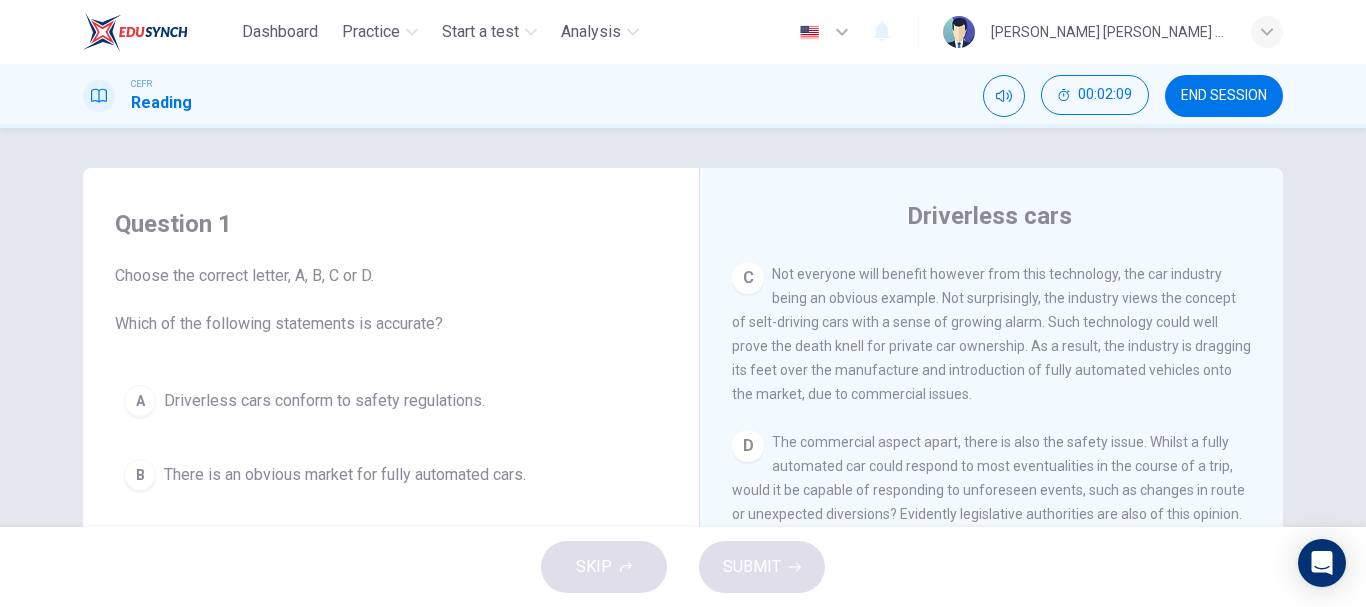 drag, startPoint x: 782, startPoint y: 288, endPoint x: 835, endPoint y: 391, distance: 115.83609 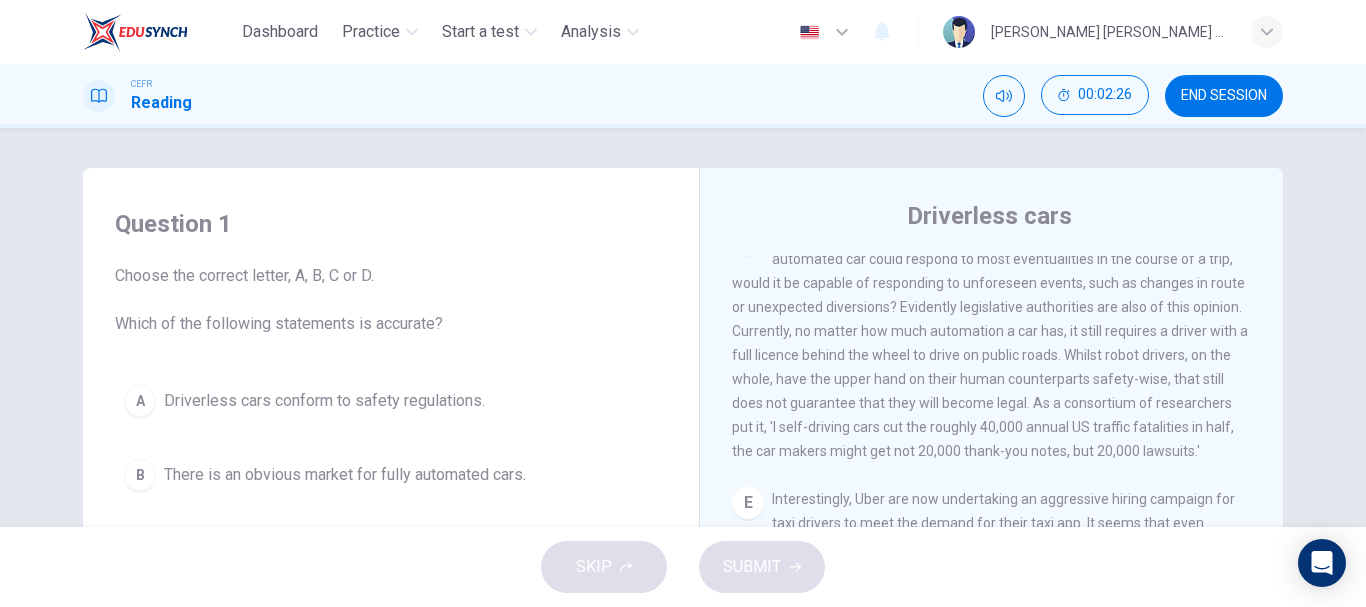 scroll, scrollTop: 1149, scrollLeft: 0, axis: vertical 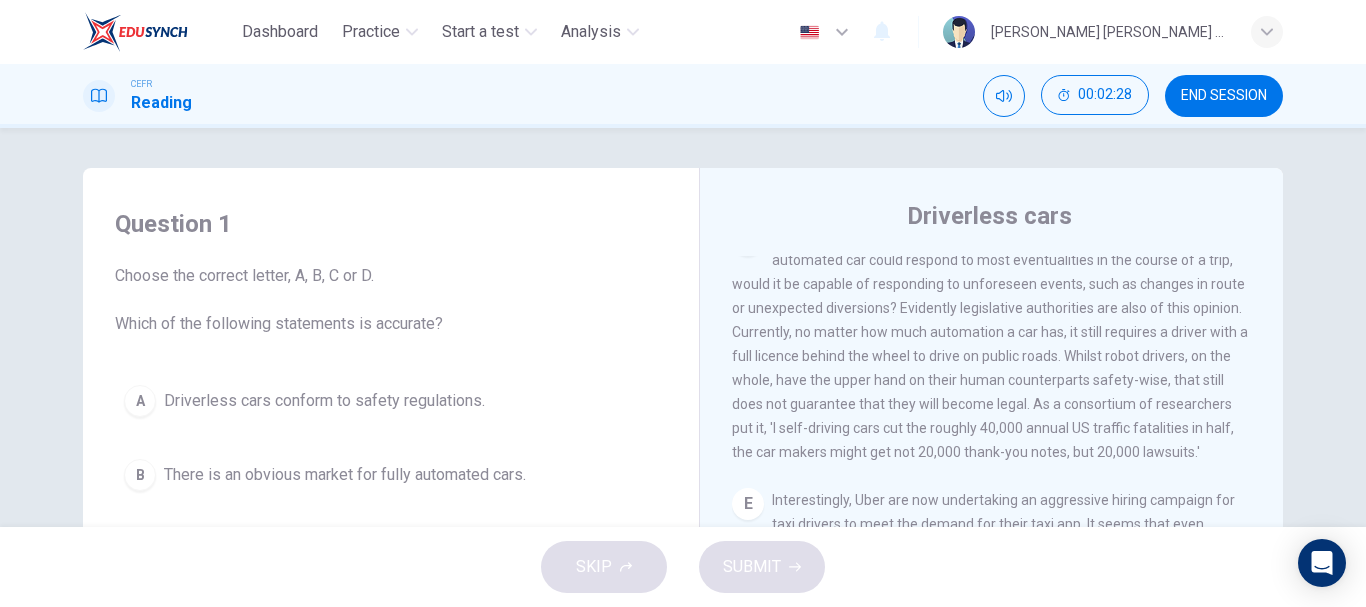 drag, startPoint x: 781, startPoint y: 292, endPoint x: 844, endPoint y: 339, distance: 78.60026 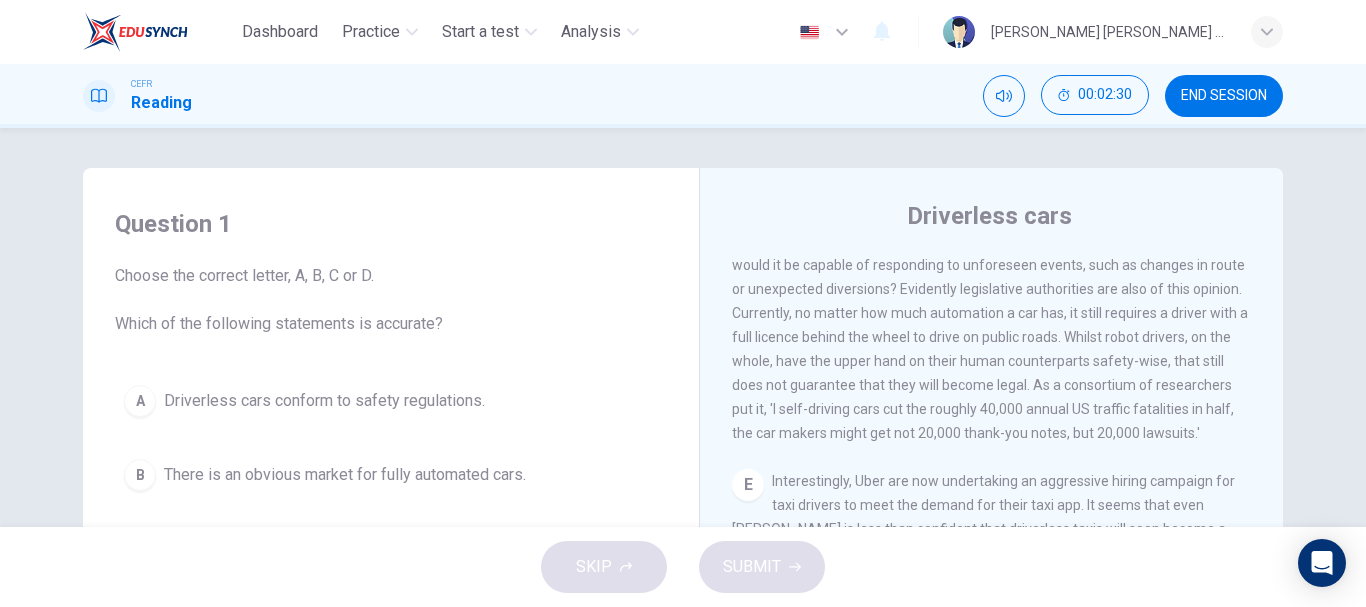 scroll, scrollTop: 1169, scrollLeft: 0, axis: vertical 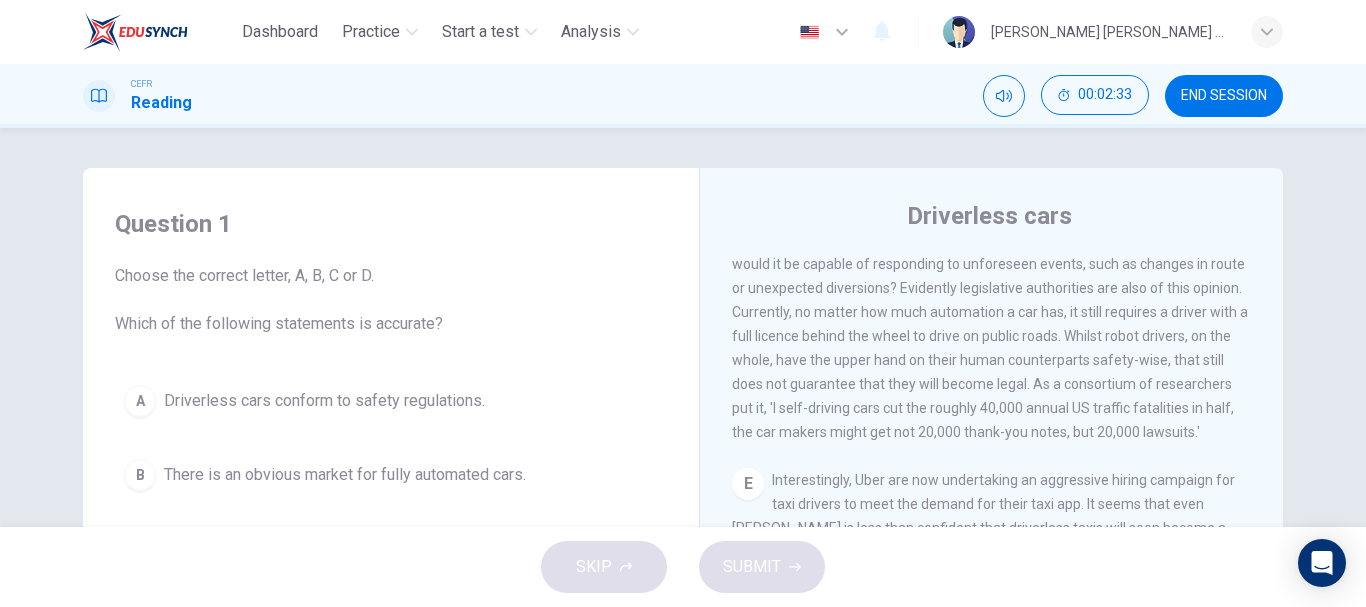drag, startPoint x: 748, startPoint y: 300, endPoint x: 805, endPoint y: 337, distance: 67.95587 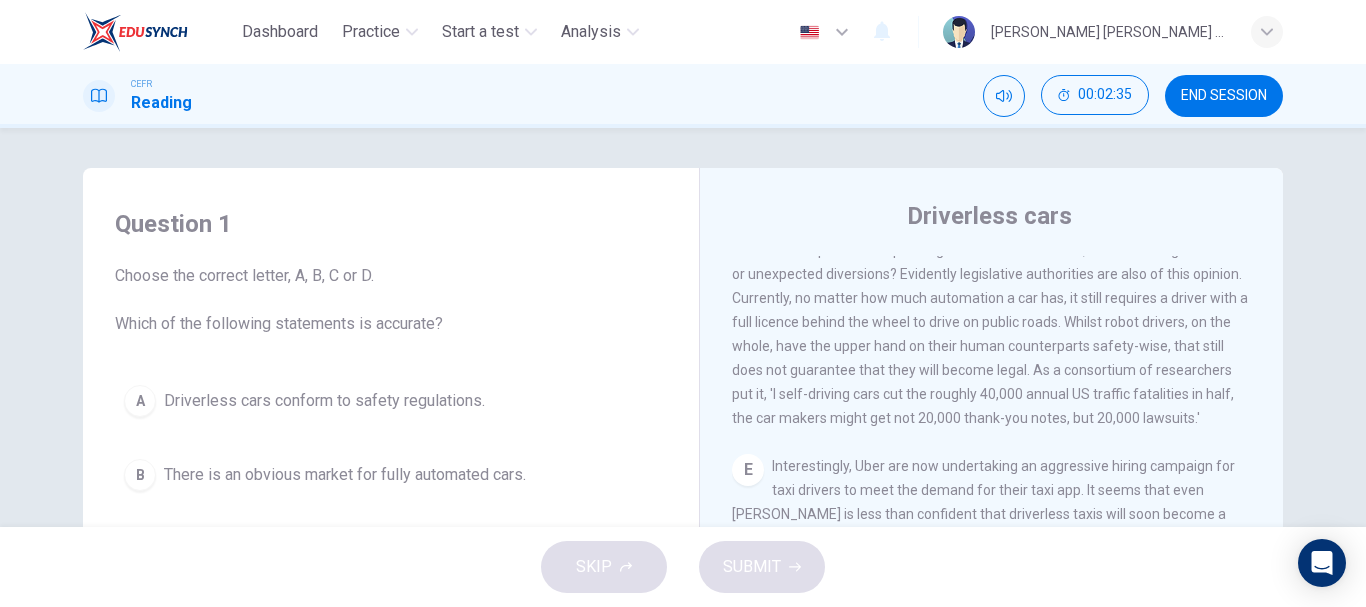 scroll, scrollTop: 1183, scrollLeft: 0, axis: vertical 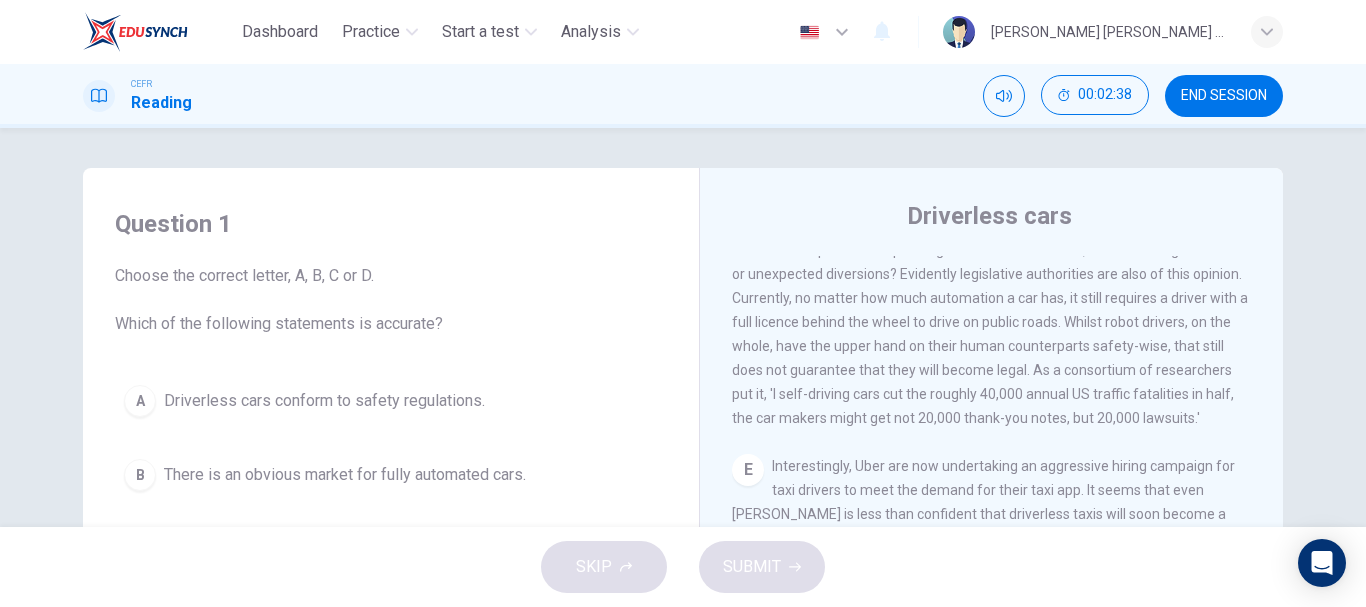 drag, startPoint x: 887, startPoint y: 309, endPoint x: 890, endPoint y: 324, distance: 15.297058 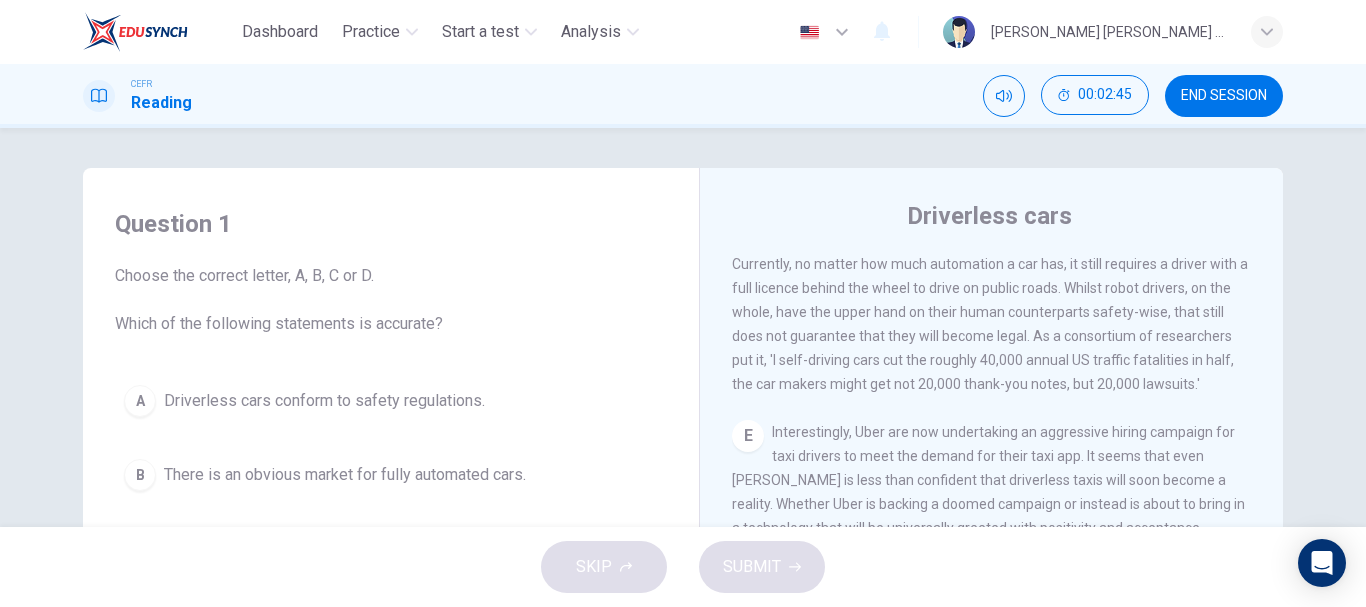 scroll, scrollTop: 1218, scrollLeft: 0, axis: vertical 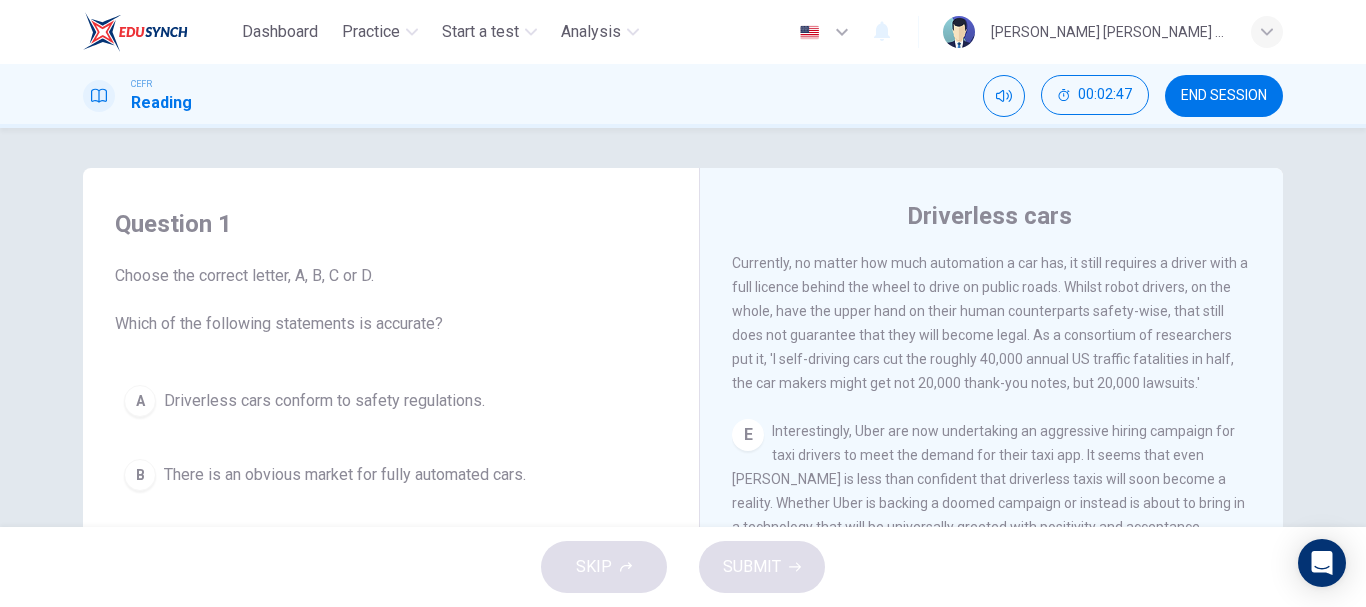 drag, startPoint x: 723, startPoint y: 320, endPoint x: 766, endPoint y: 359, distance: 58.0517 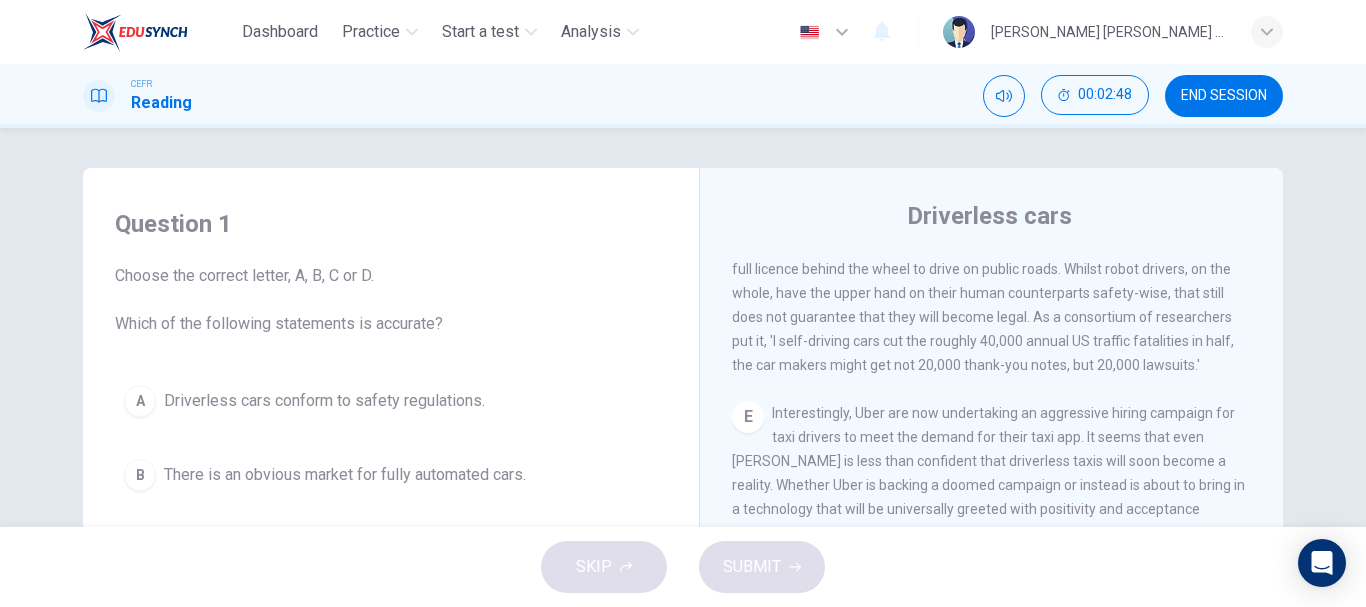 scroll, scrollTop: 1237, scrollLeft: 0, axis: vertical 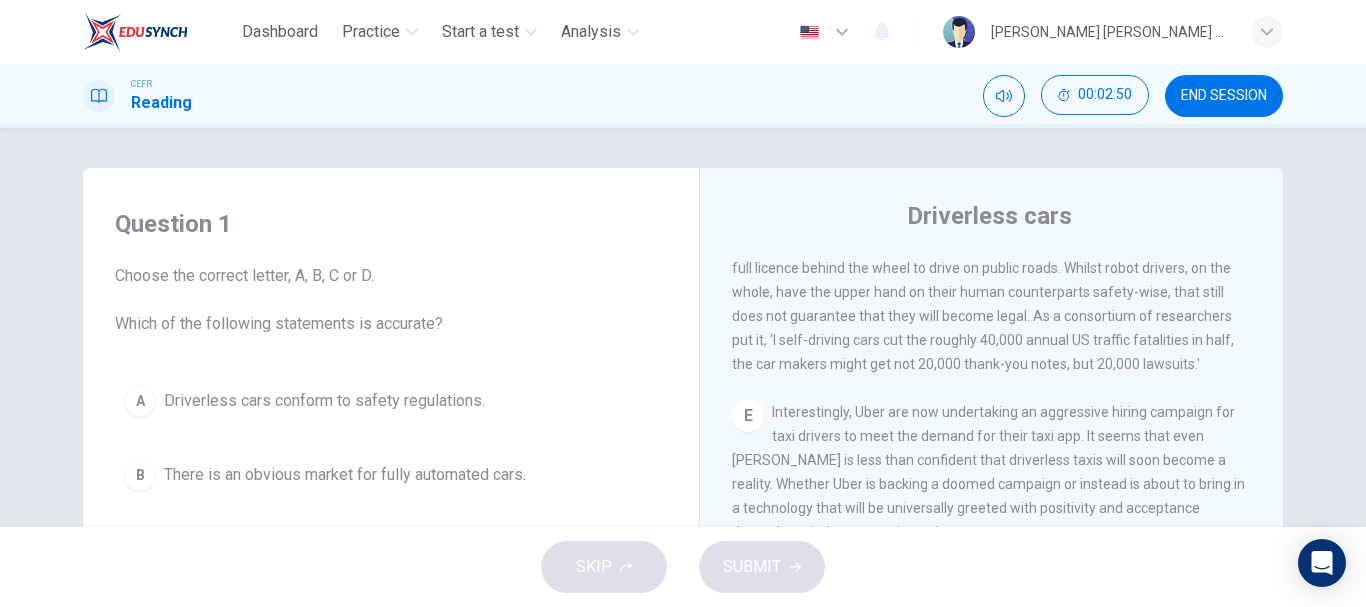 drag, startPoint x: 728, startPoint y: 329, endPoint x: 760, endPoint y: 362, distance: 45.96738 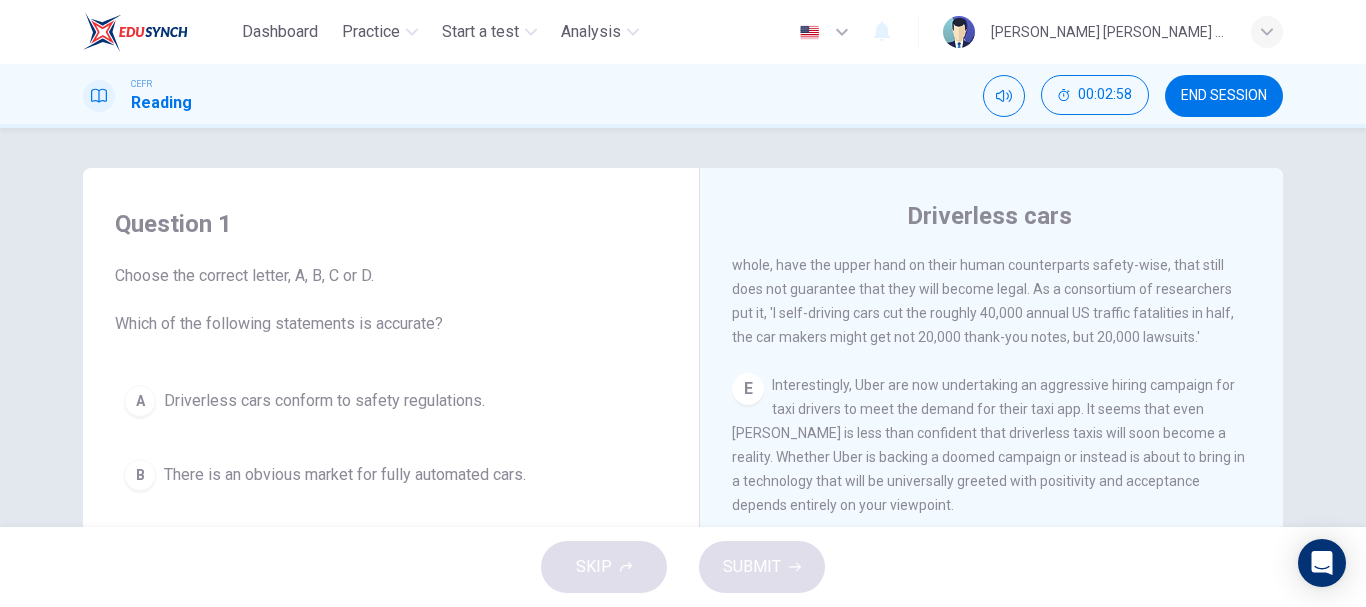 scroll, scrollTop: 1277, scrollLeft: 0, axis: vertical 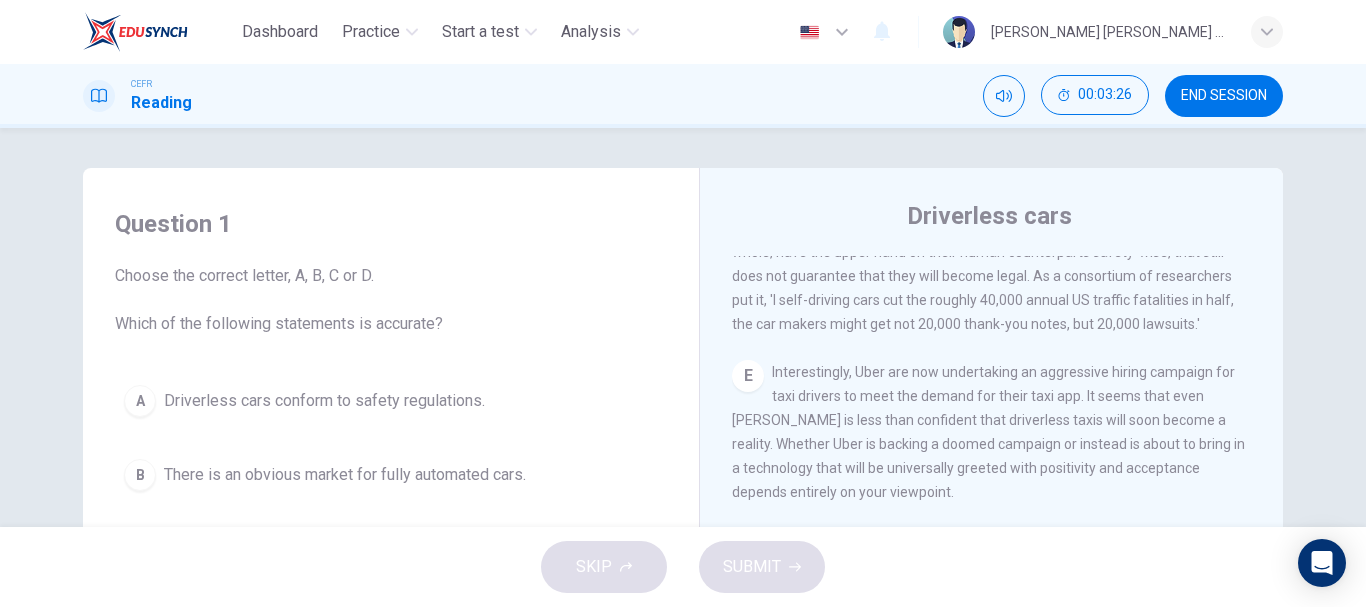 drag, startPoint x: 776, startPoint y: 331, endPoint x: 826, endPoint y: 376, distance: 67.26812 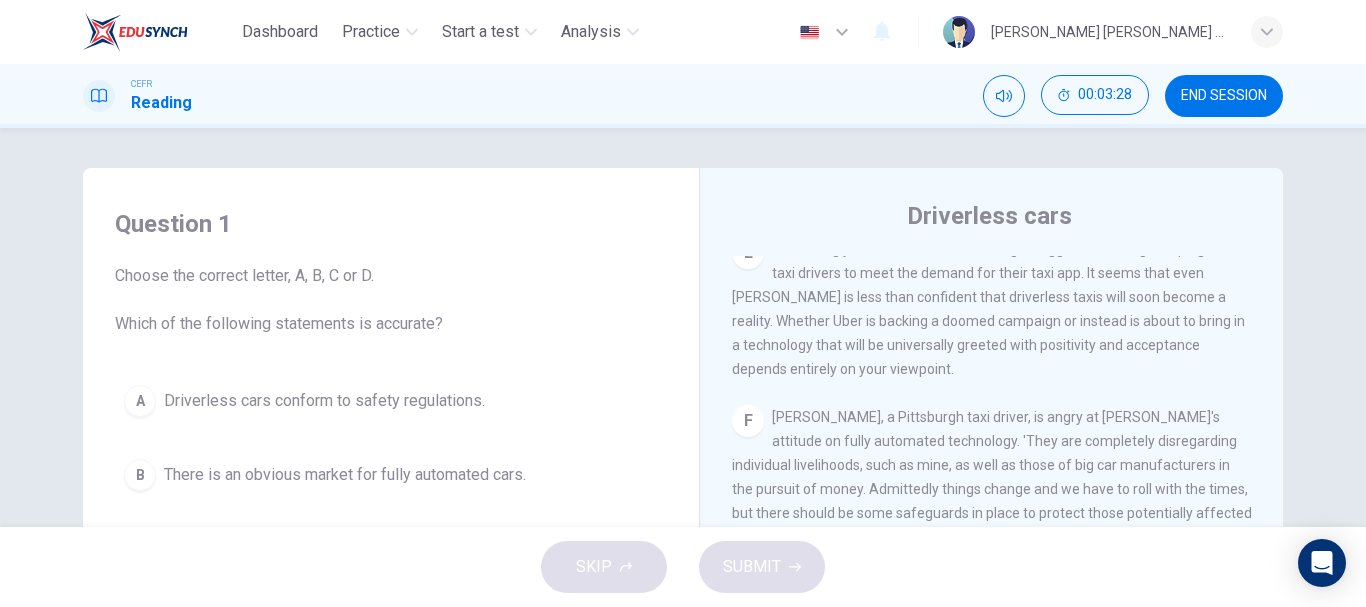 scroll, scrollTop: 1402, scrollLeft: 0, axis: vertical 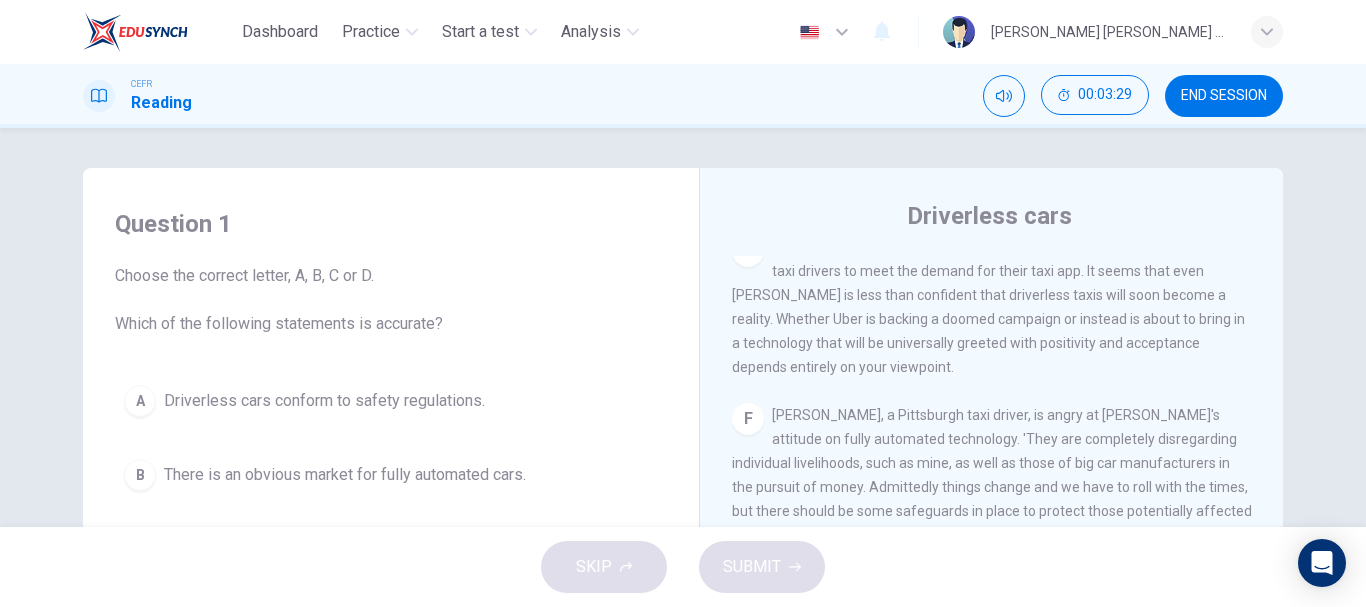 drag, startPoint x: 776, startPoint y: 291, endPoint x: 845, endPoint y: 376, distance: 109.48059 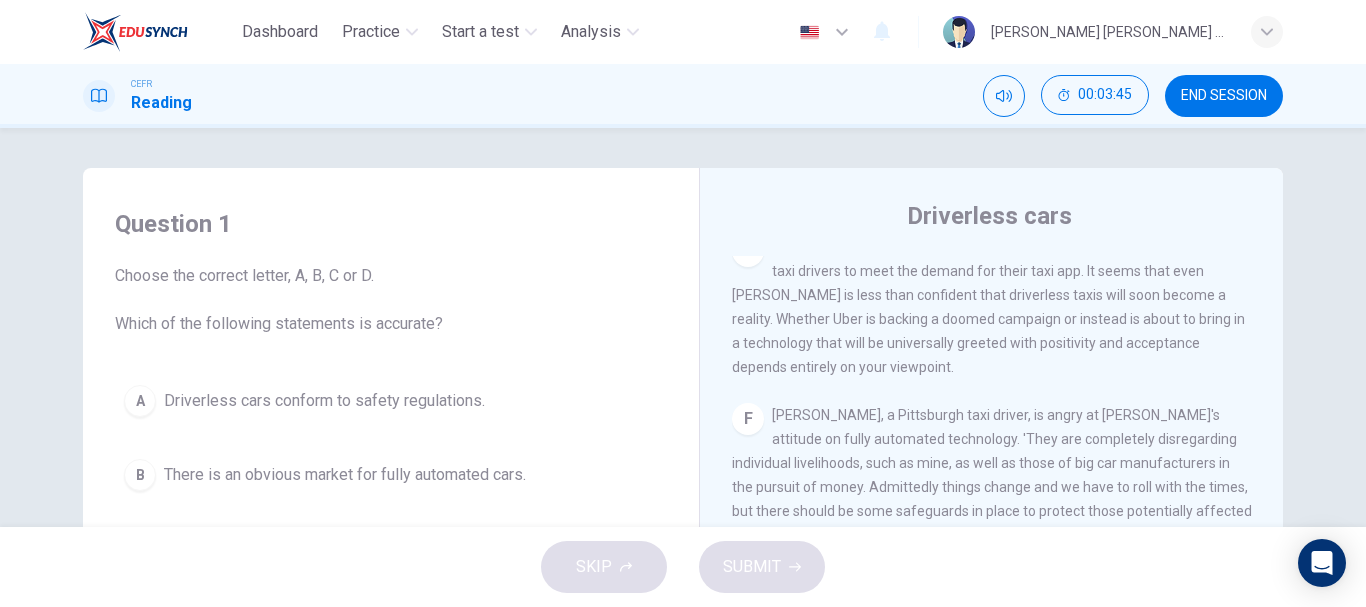 click on "Interestingly, Uber are now undertaking an aggressive hiring campaign for taxi drivers to meet the demand for their taxi app. It seems that even [PERSON_NAME] is less than confident that driverless taxis will soon become a reality. Whether Uber is backing a doomed campaign or instead is about to bring in a technology that will be universally greeted with positivity and acceptance depends entirely on your viewpoint." at bounding box center [988, 307] 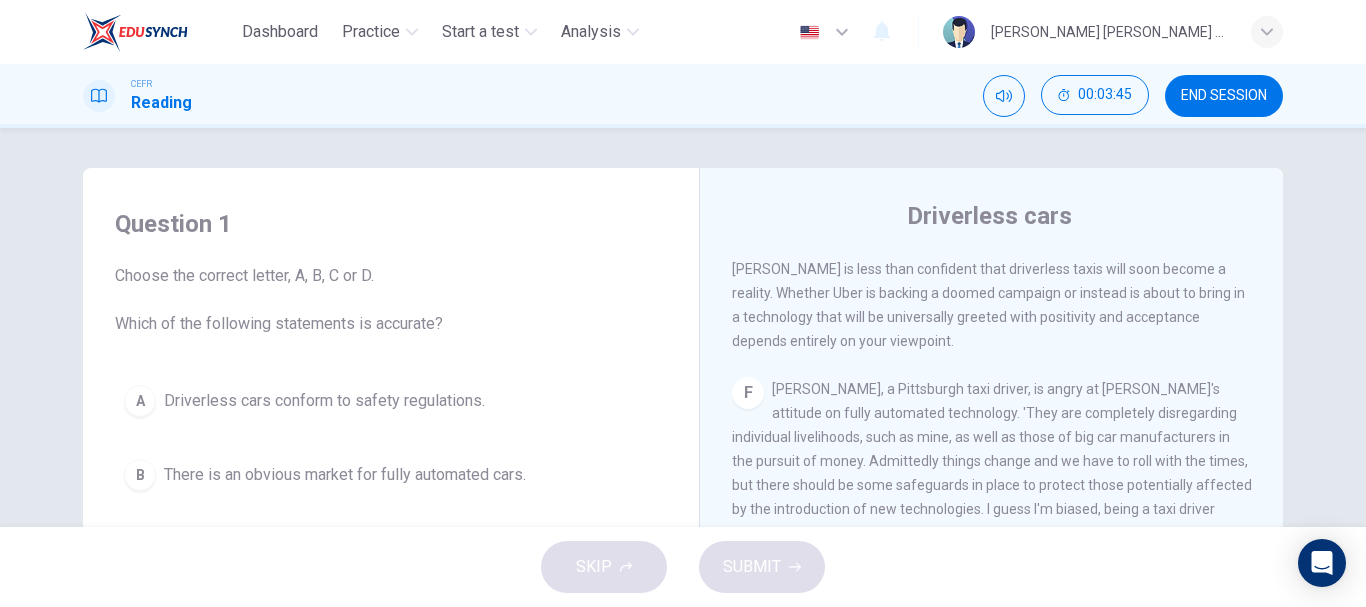 scroll, scrollTop: 1429, scrollLeft: 0, axis: vertical 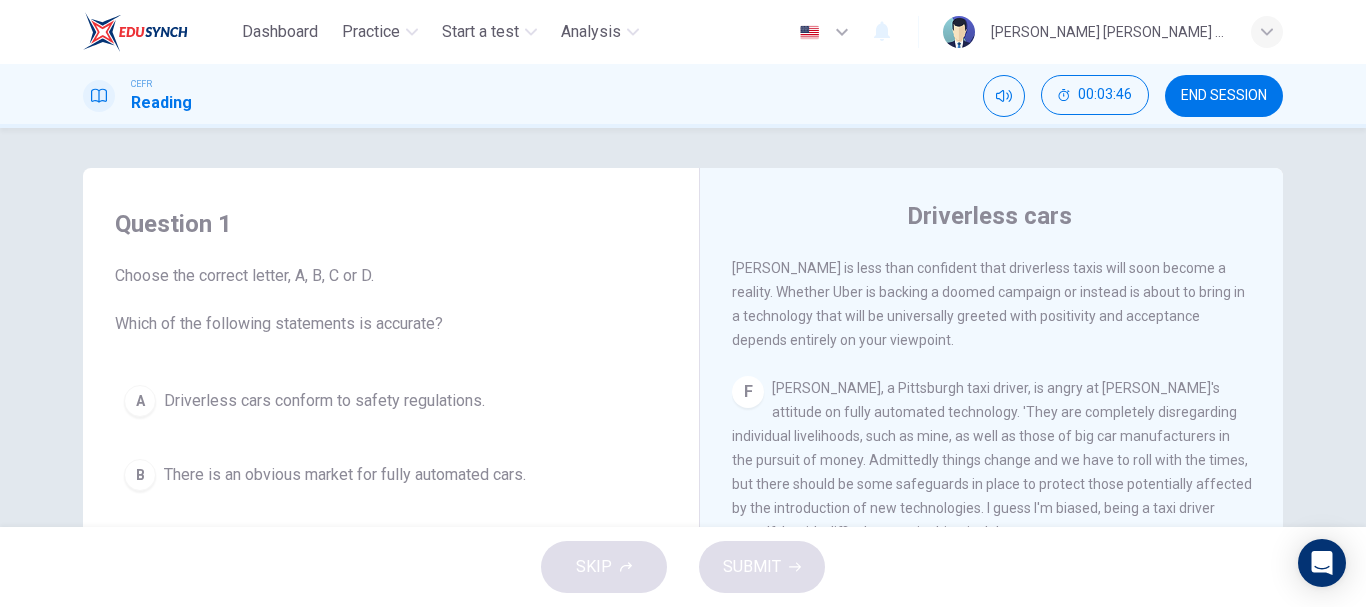 drag, startPoint x: 805, startPoint y: 370, endPoint x: 756, endPoint y: 320, distance: 70.00714 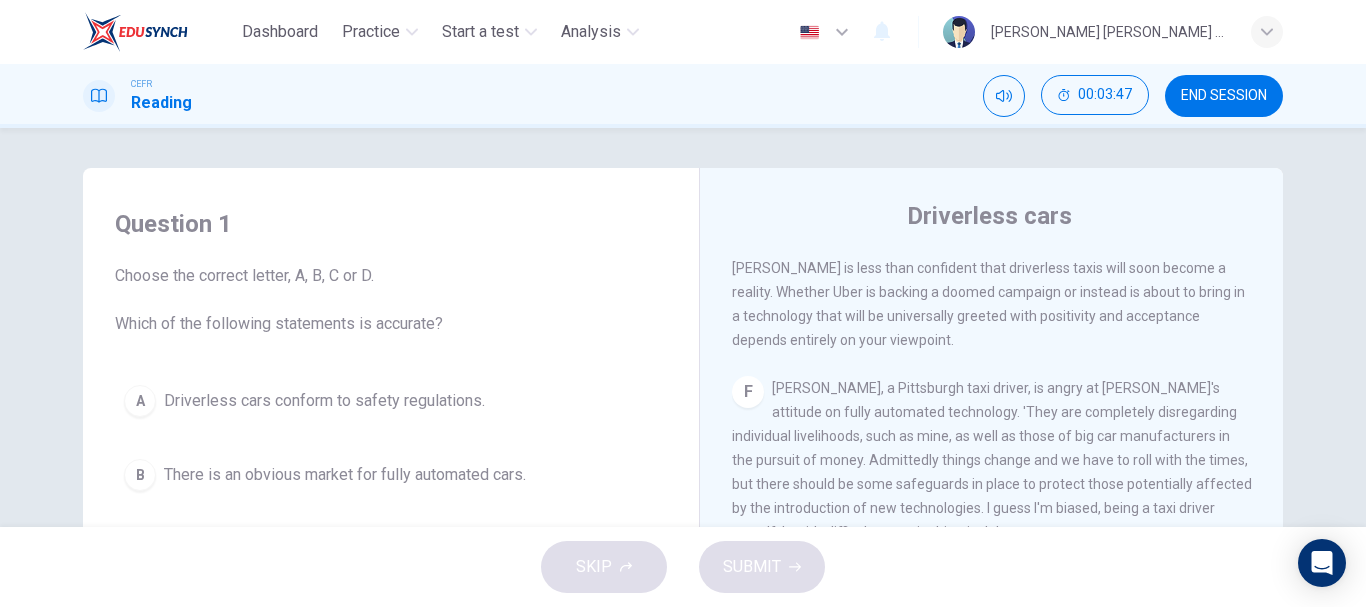 scroll, scrollTop: 1481, scrollLeft: 0, axis: vertical 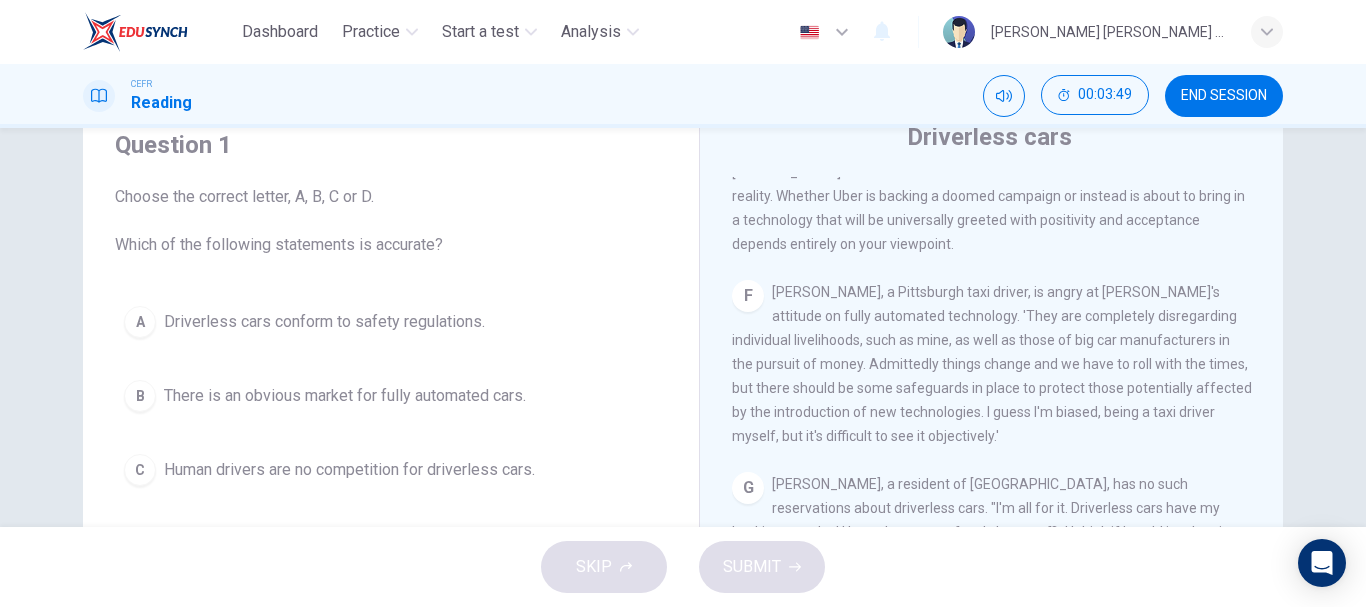 drag, startPoint x: 772, startPoint y: 302, endPoint x: 938, endPoint y: 435, distance: 212.70872 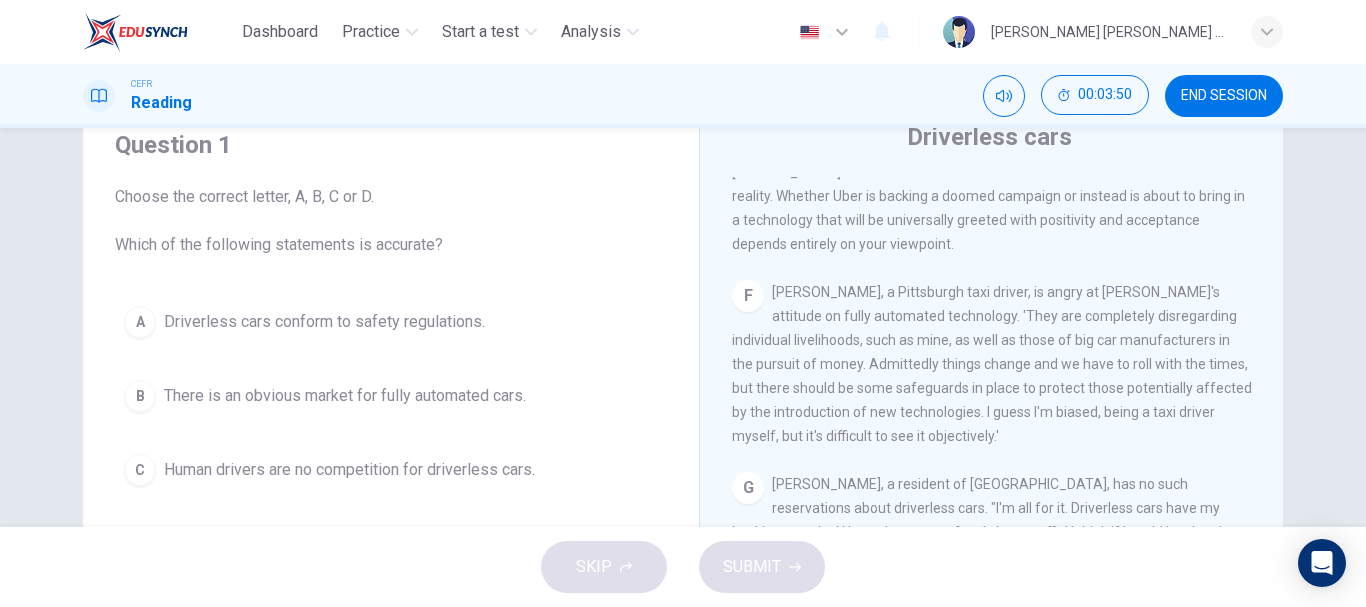 scroll, scrollTop: 117, scrollLeft: 0, axis: vertical 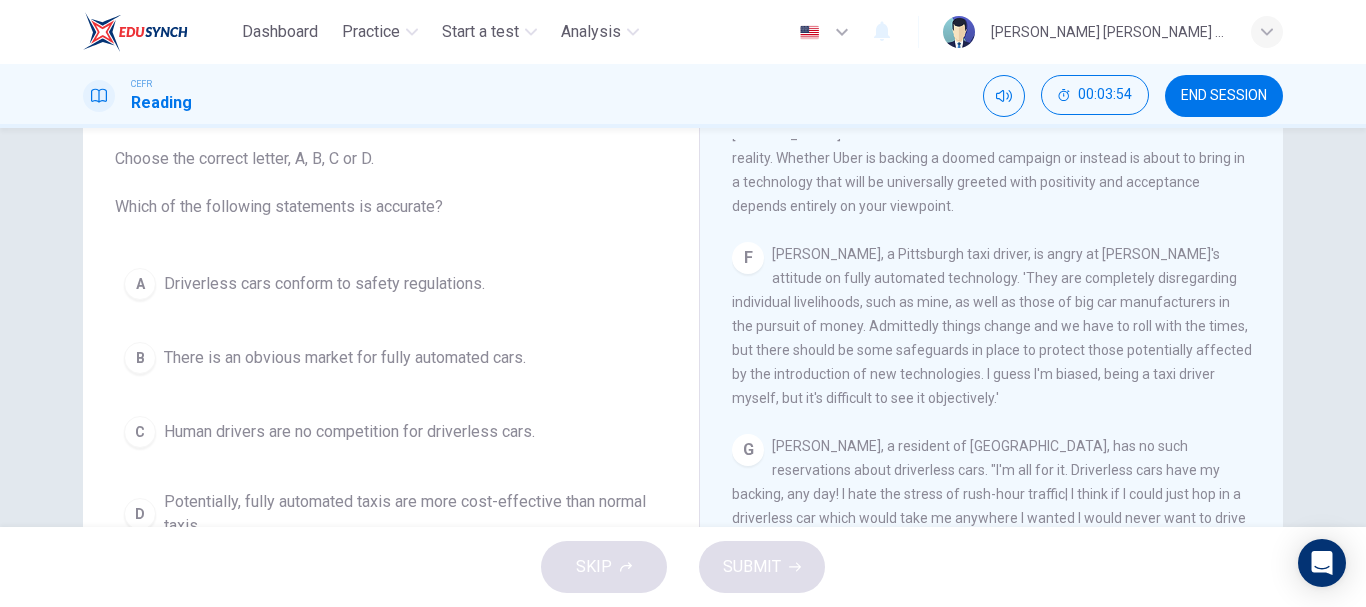 drag, startPoint x: 935, startPoint y: 302, endPoint x: 937, endPoint y: 316, distance: 14.142136 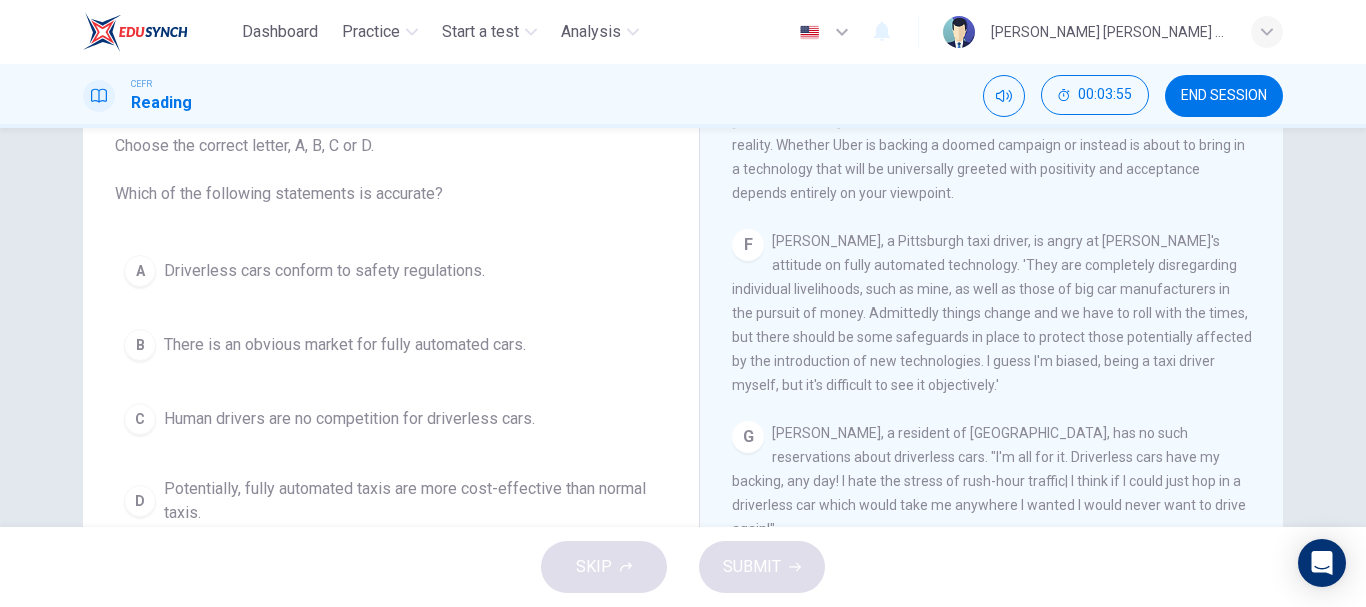 scroll, scrollTop: 132, scrollLeft: 0, axis: vertical 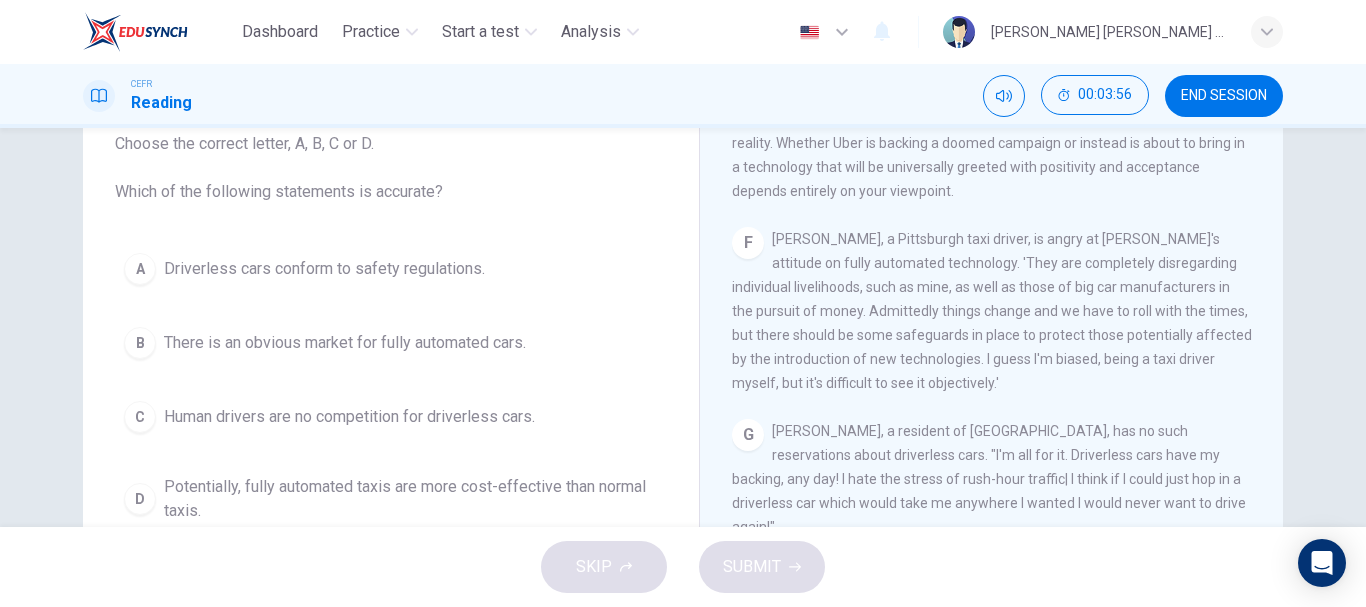 drag, startPoint x: 957, startPoint y: 280, endPoint x: 957, endPoint y: 316, distance: 36 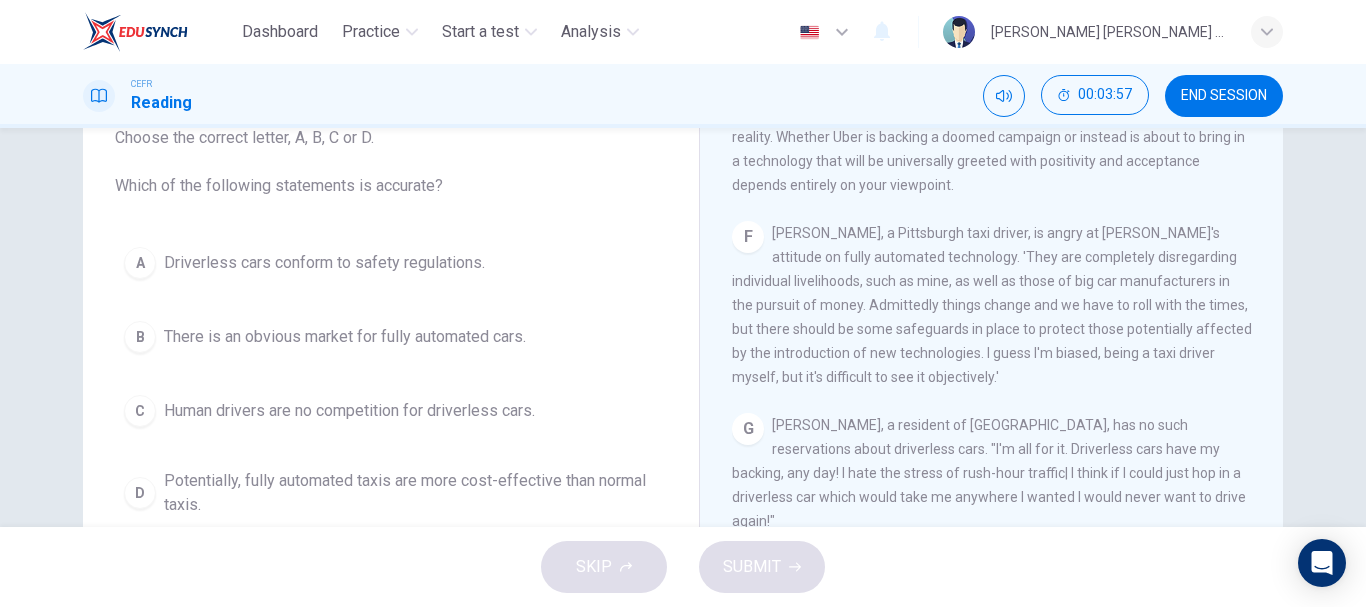 scroll, scrollTop: 139, scrollLeft: 0, axis: vertical 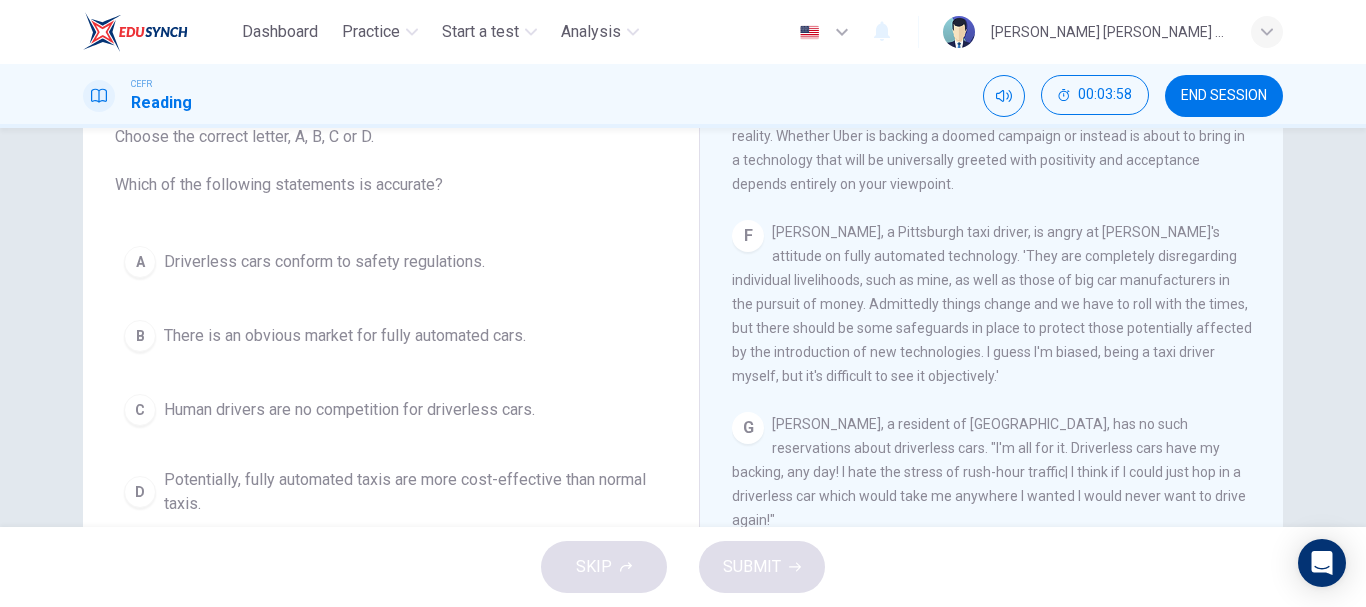 drag, startPoint x: 792, startPoint y: 311, endPoint x: 898, endPoint y: 366, distance: 119.419426 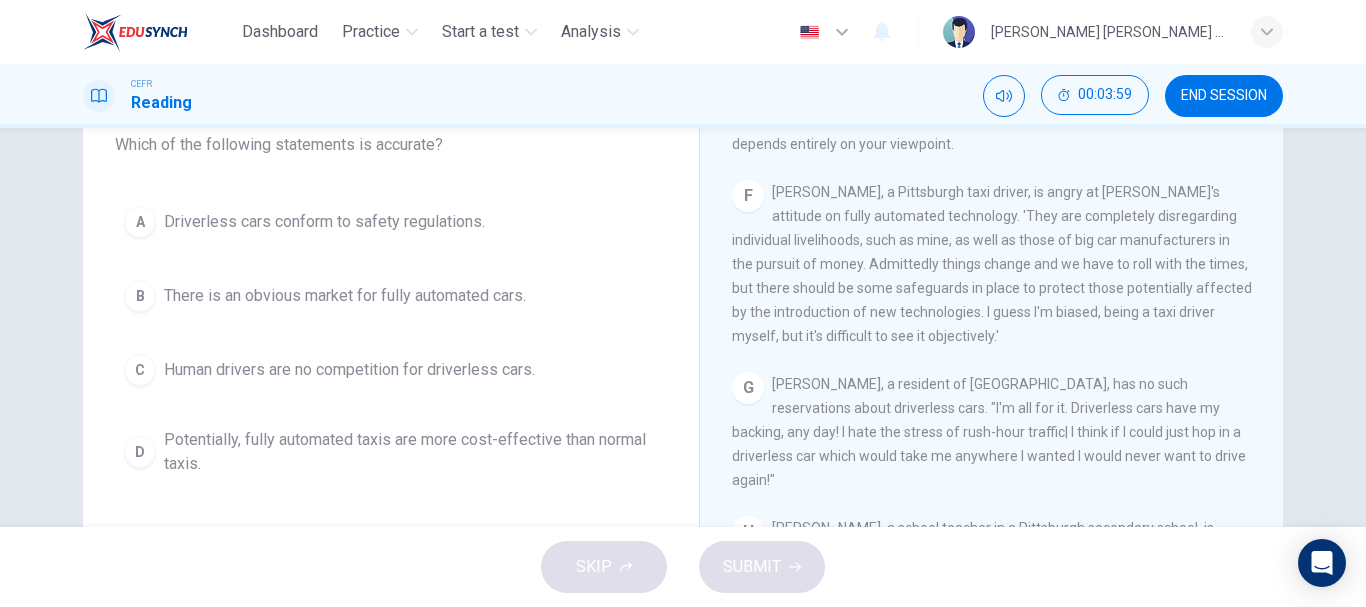 scroll, scrollTop: 185, scrollLeft: 0, axis: vertical 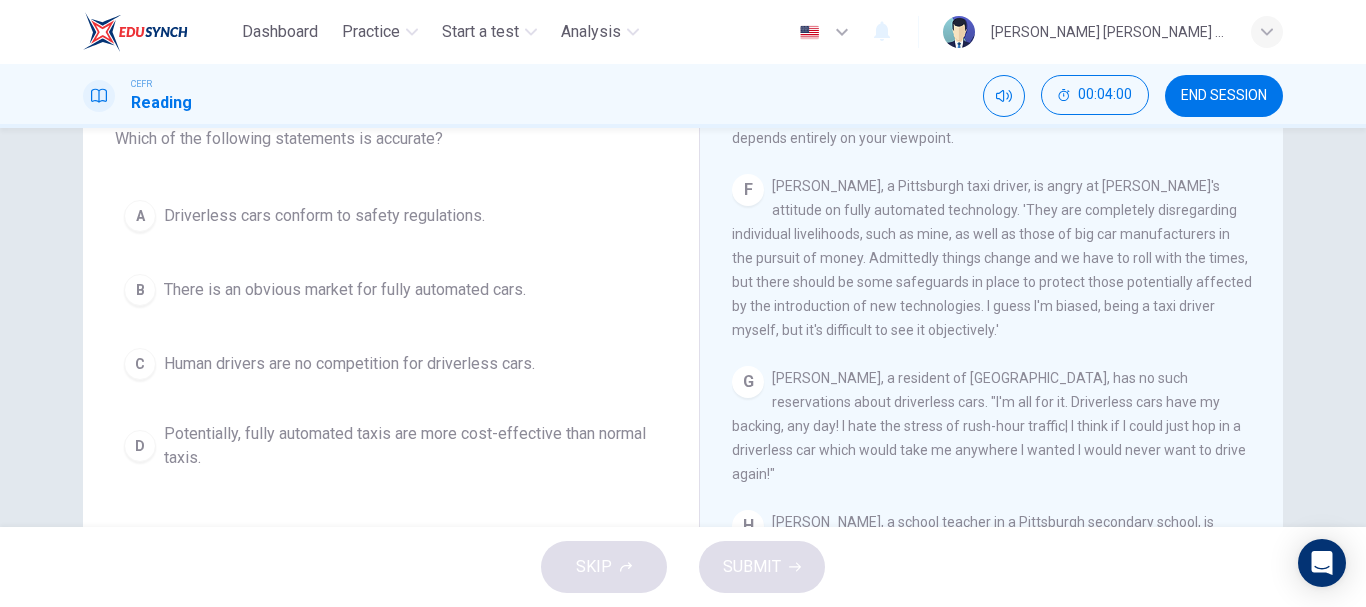 drag, startPoint x: 987, startPoint y: 345, endPoint x: 964, endPoint y: 296, distance: 54.129475 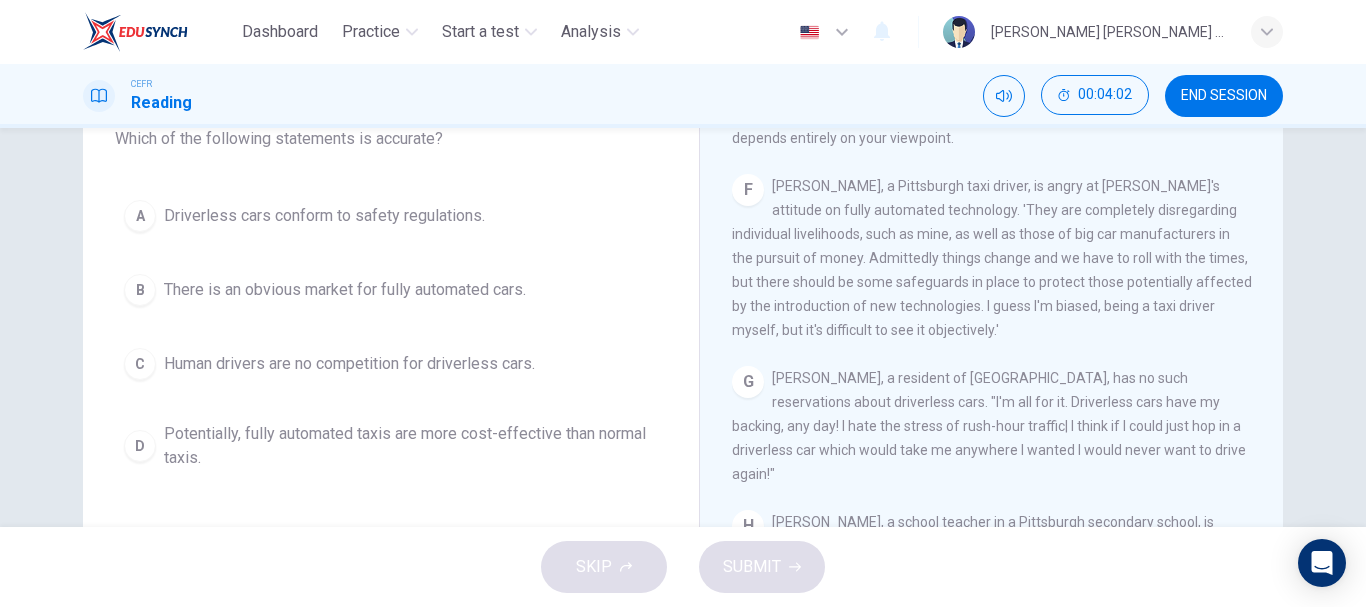 drag, startPoint x: 897, startPoint y: 309, endPoint x: 908, endPoint y: 320, distance: 15.556349 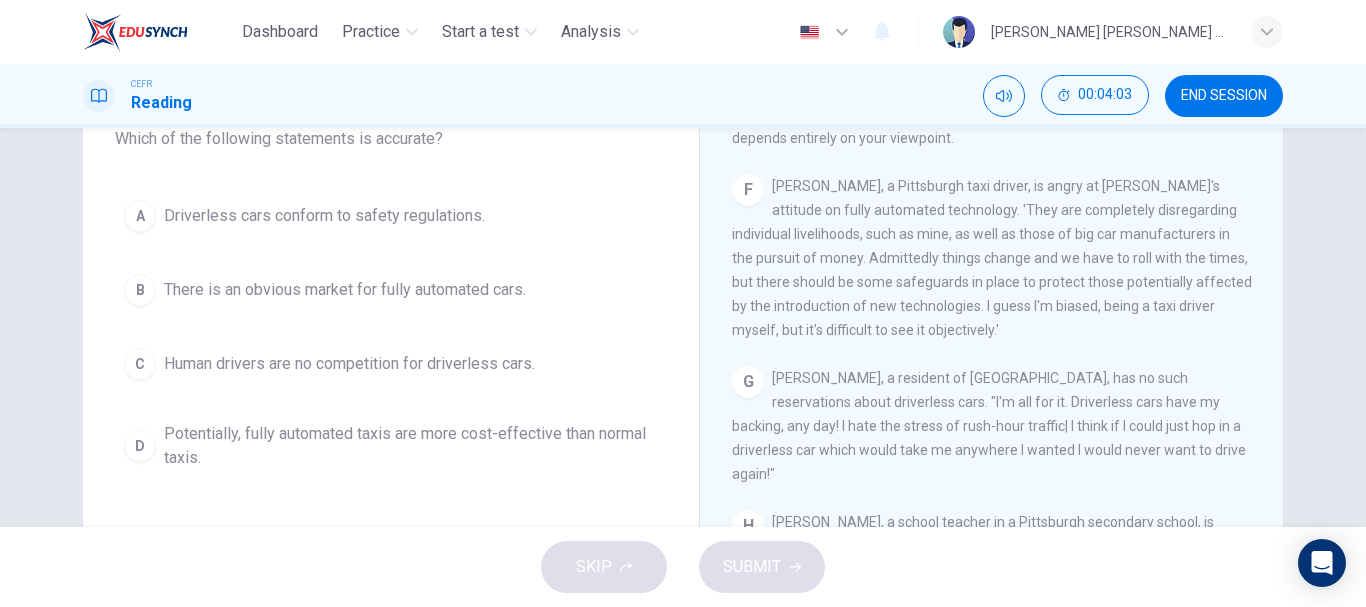 scroll, scrollTop: 191, scrollLeft: 0, axis: vertical 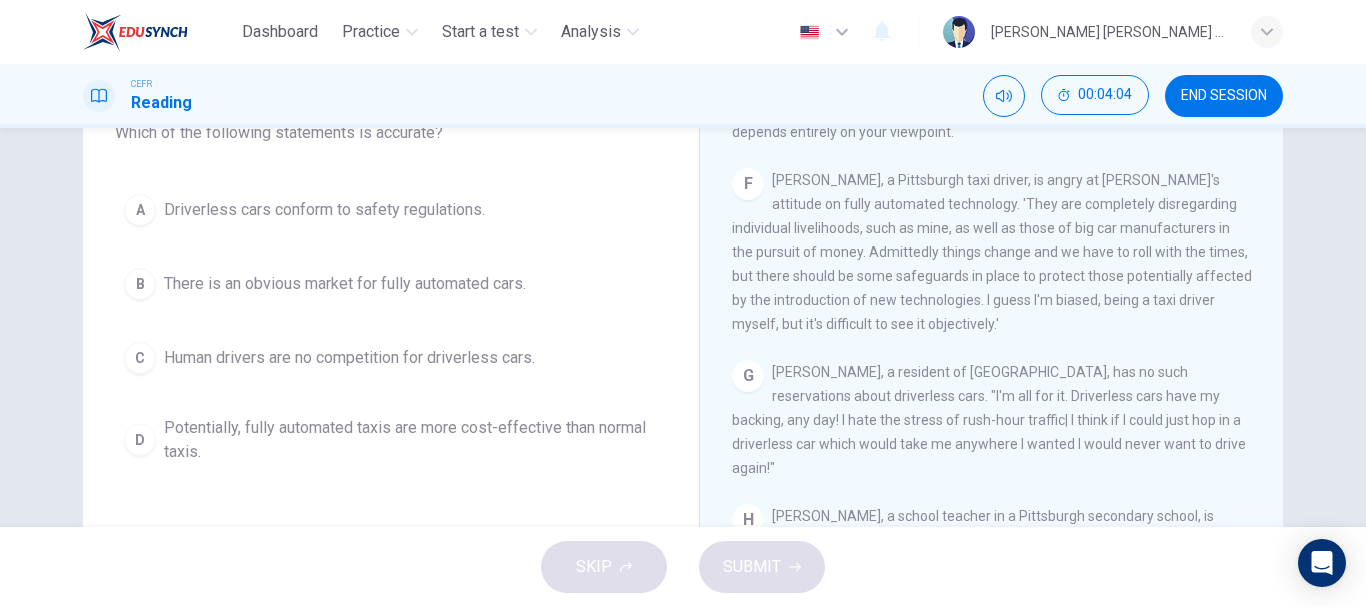 drag, startPoint x: 940, startPoint y: 332, endPoint x: 932, endPoint y: 321, distance: 13.601471 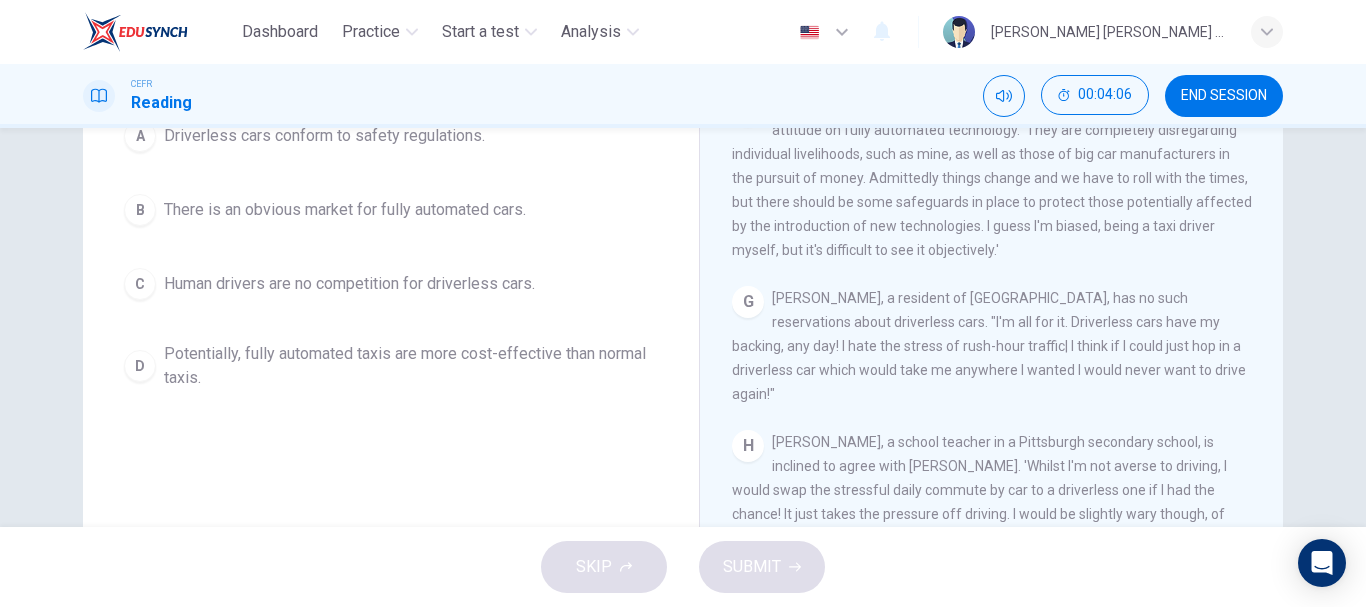 scroll, scrollTop: 267, scrollLeft: 0, axis: vertical 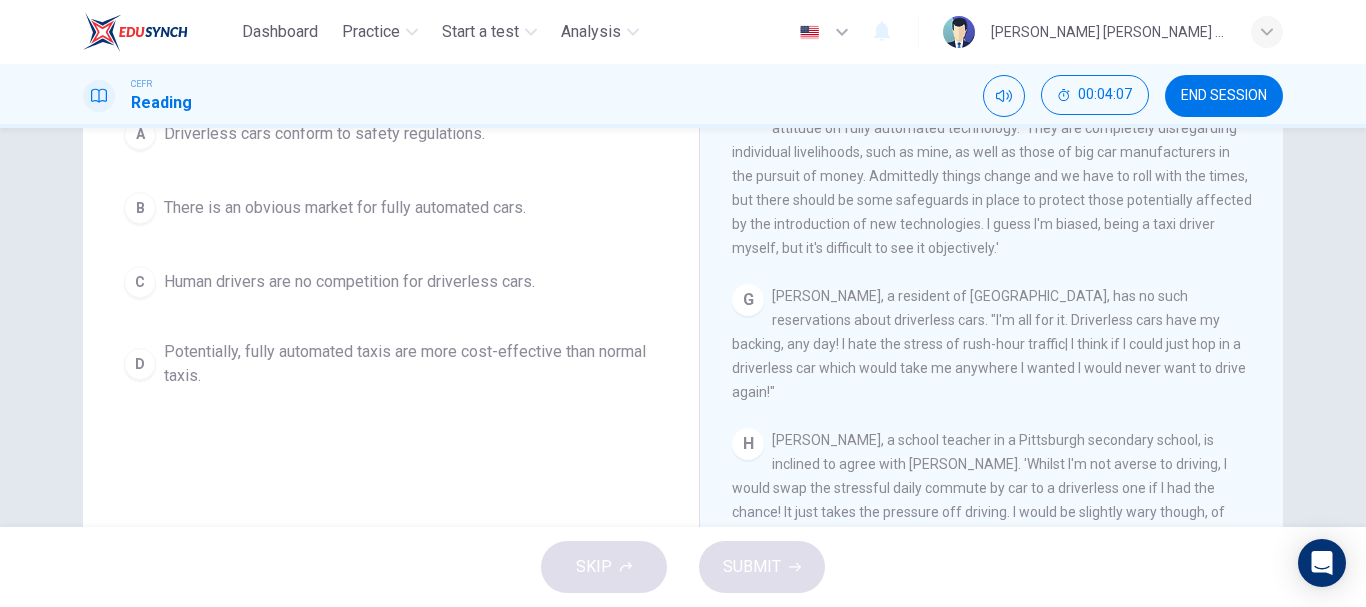 drag, startPoint x: 768, startPoint y: 302, endPoint x: 830, endPoint y: 350, distance: 78.40918 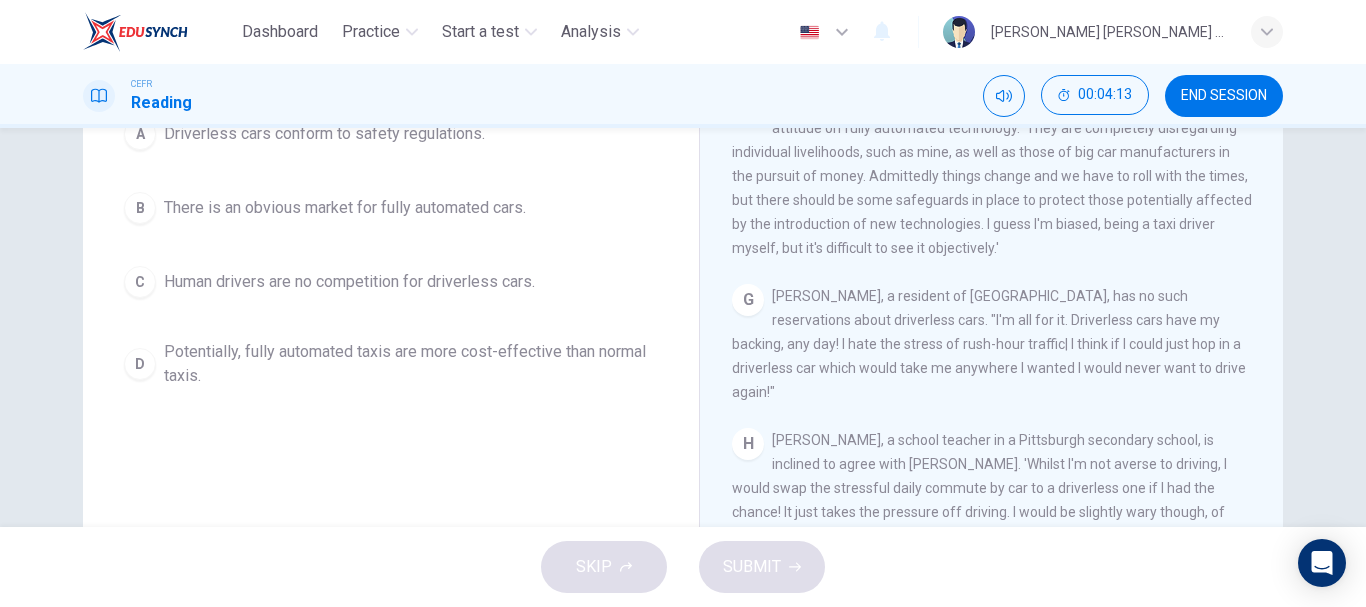 drag, startPoint x: 742, startPoint y: 355, endPoint x: 844, endPoint y: 361, distance: 102.176315 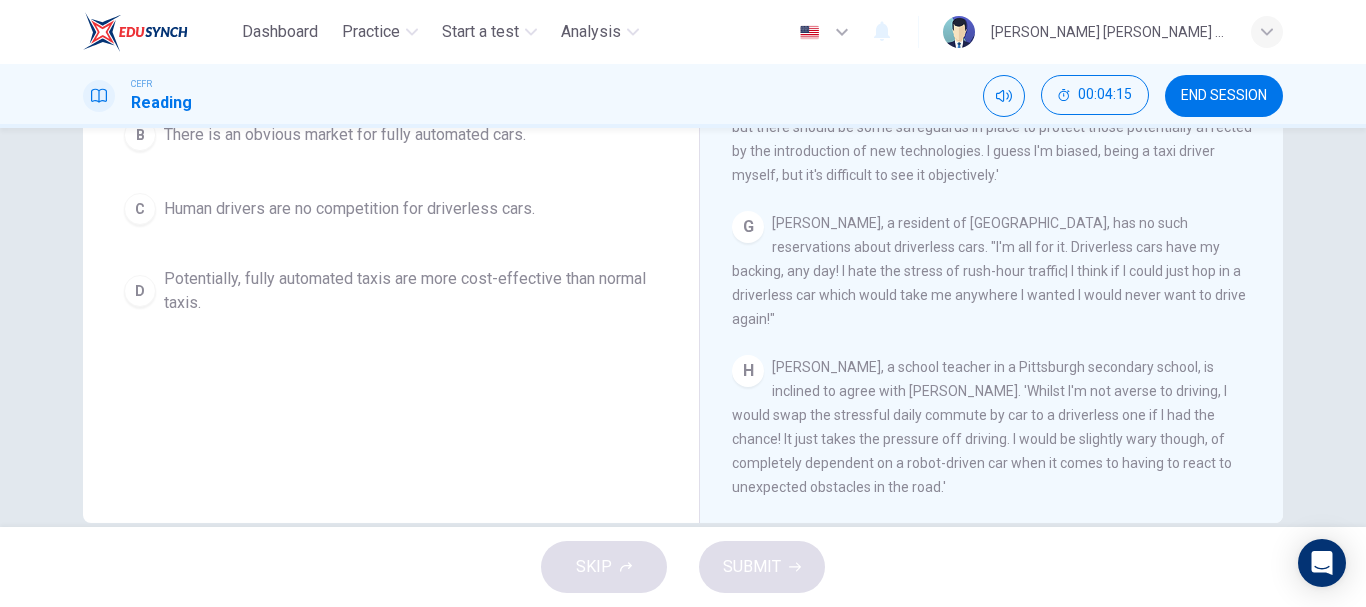 scroll, scrollTop: 341, scrollLeft: 0, axis: vertical 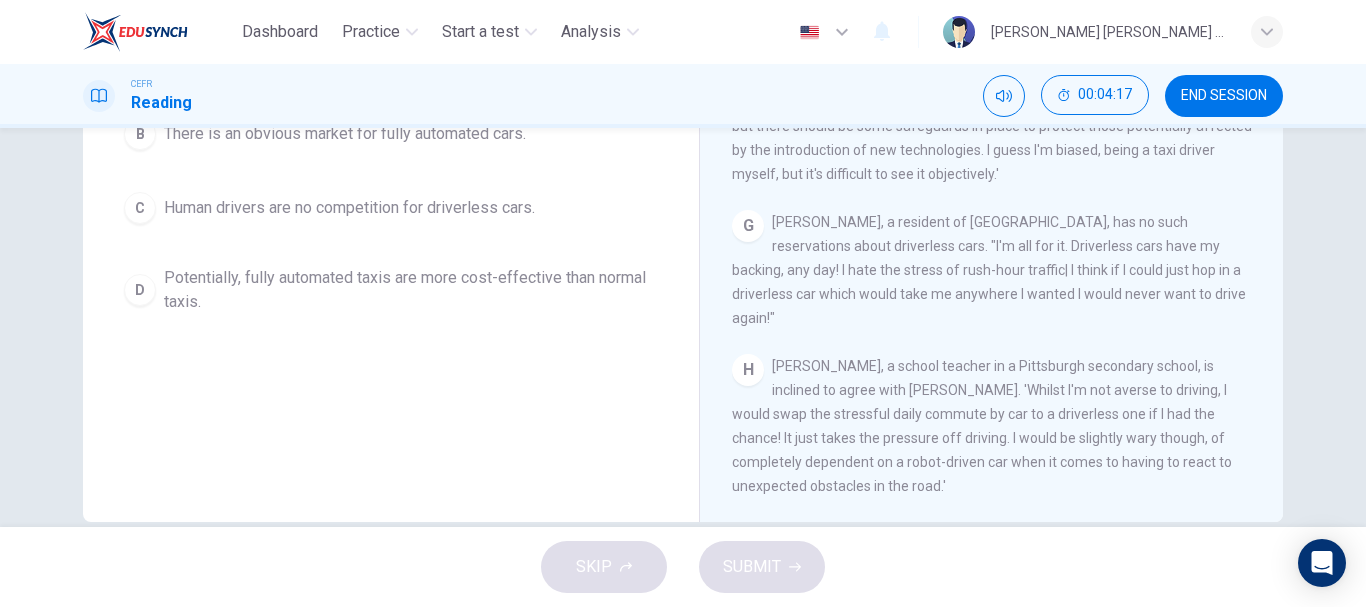 drag, startPoint x: 765, startPoint y: 309, endPoint x: 908, endPoint y: 312, distance: 143.03146 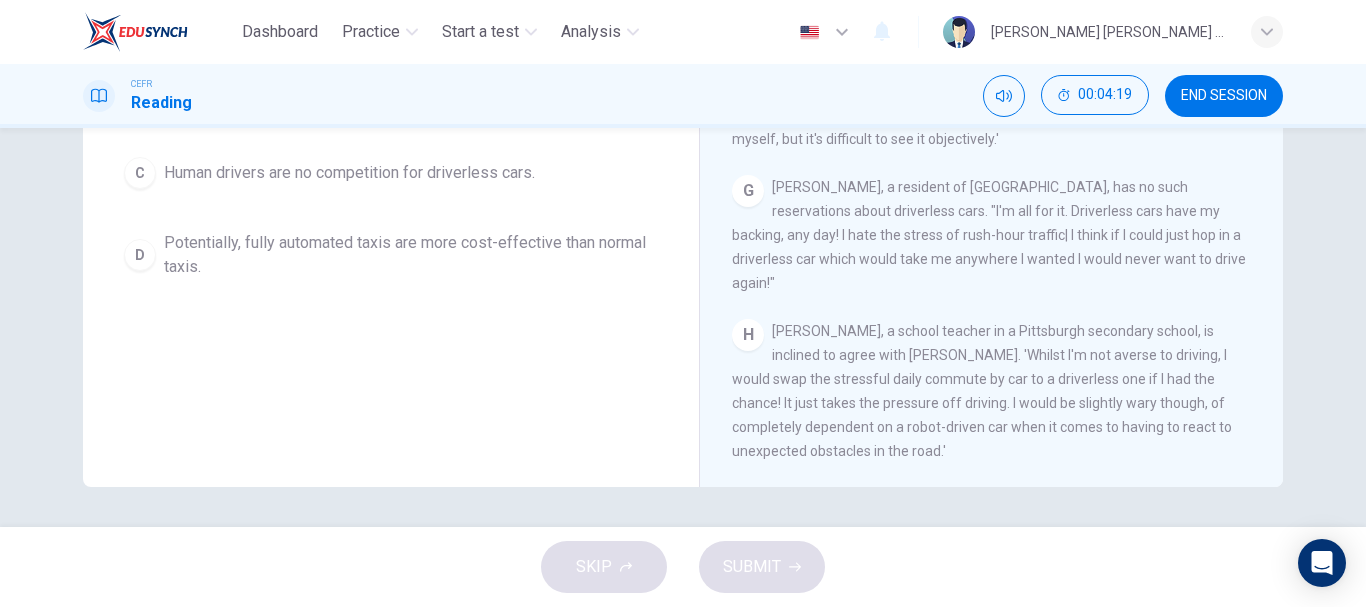 drag, startPoint x: 763, startPoint y: 316, endPoint x: 780, endPoint y: 339, distance: 28.600698 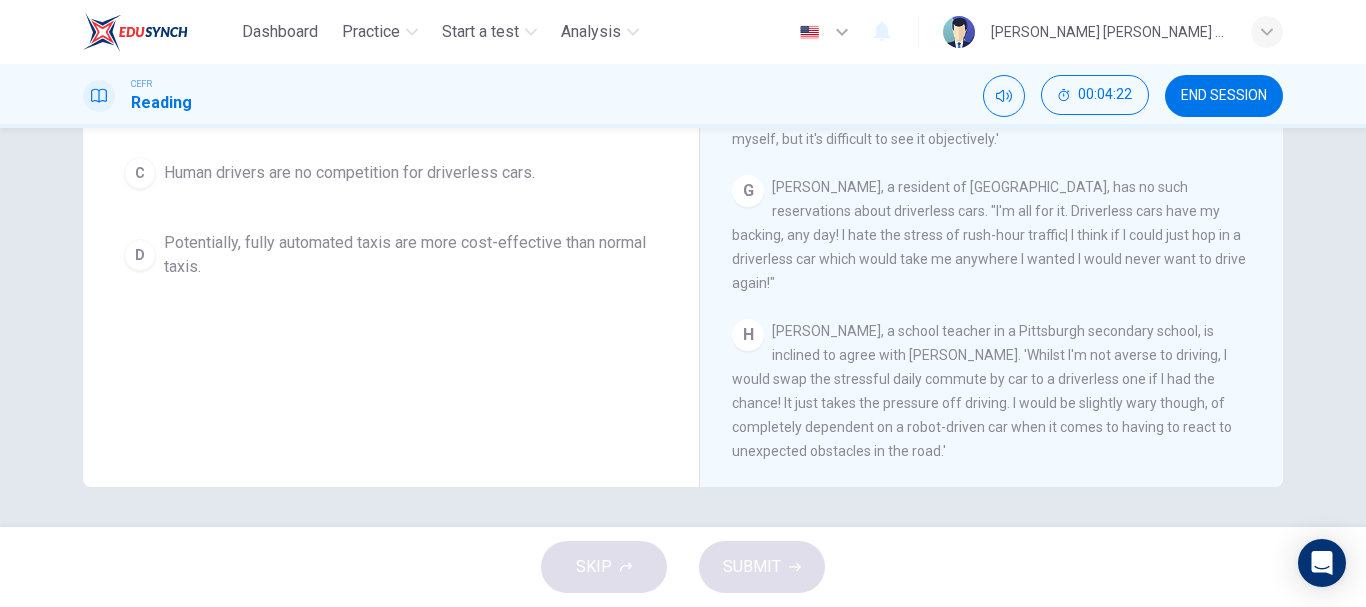 drag, startPoint x: 718, startPoint y: 371, endPoint x: 753, endPoint y: 434, distance: 72.06941 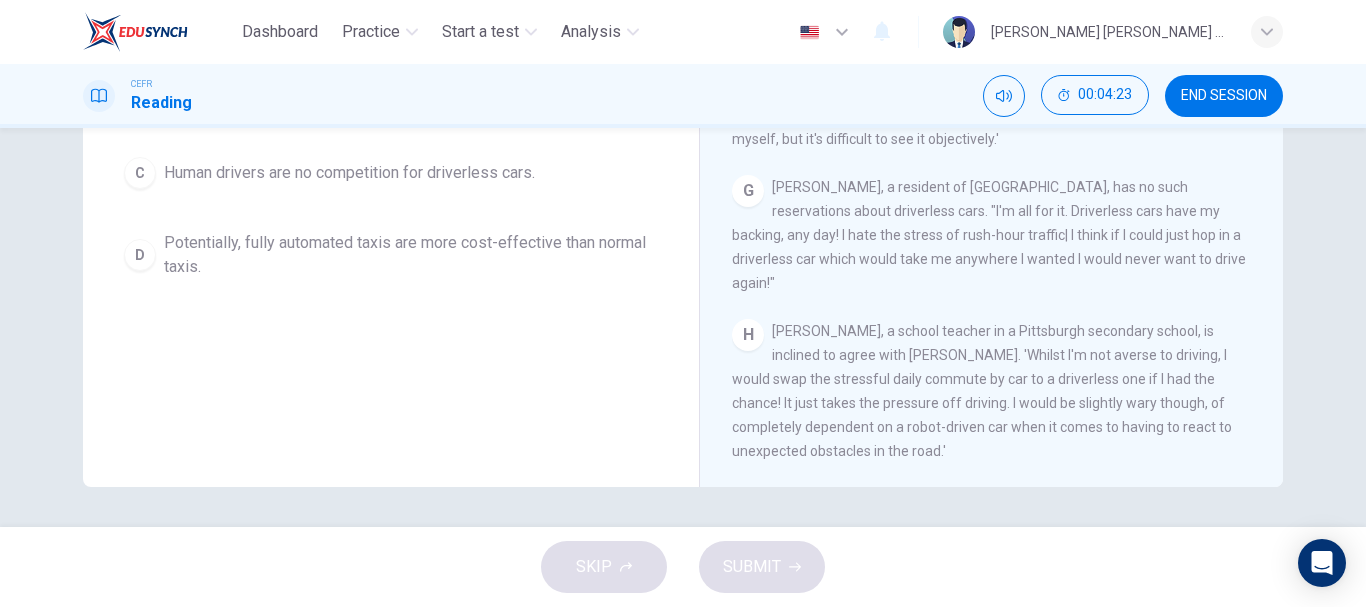 drag, startPoint x: 780, startPoint y: 458, endPoint x: 771, endPoint y: 438, distance: 21.931713 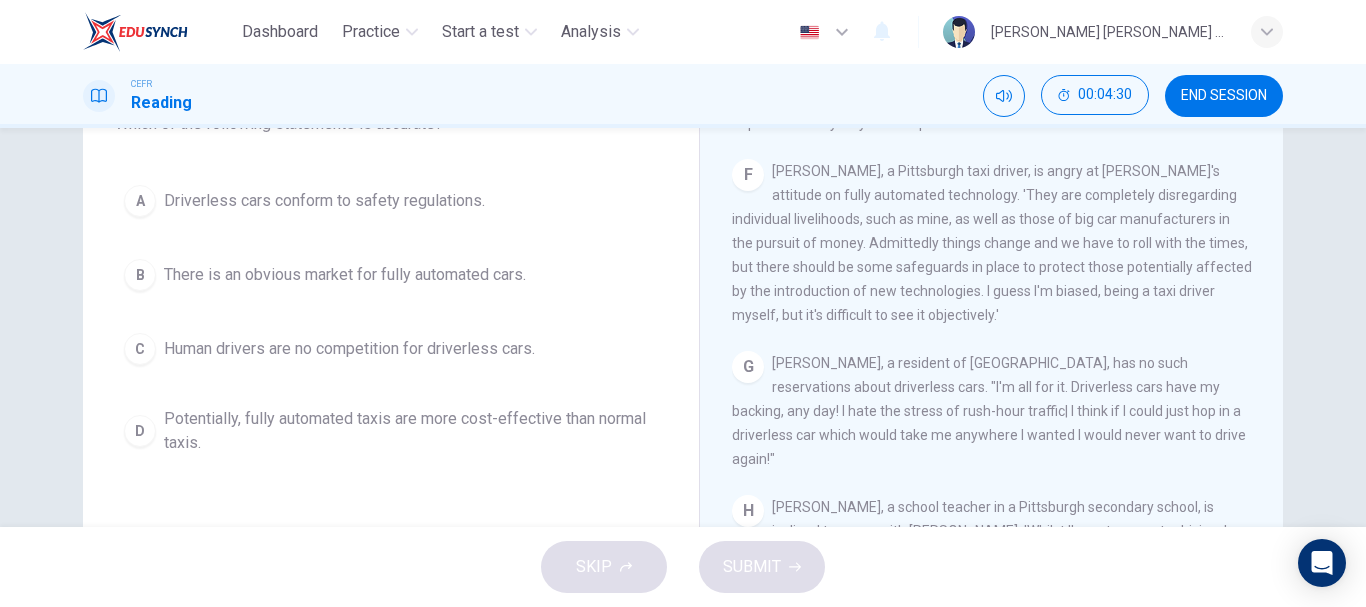 scroll, scrollTop: 204, scrollLeft: 0, axis: vertical 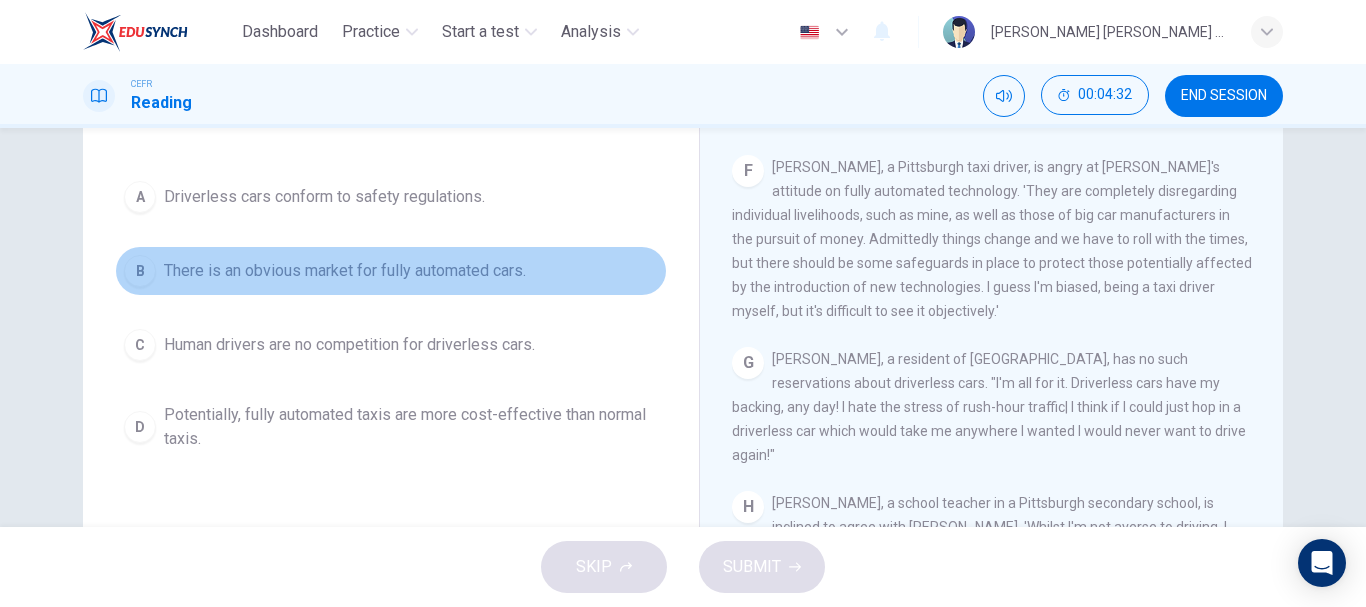 click on "B There is an obvious market for fully automated cars." at bounding box center [391, 271] 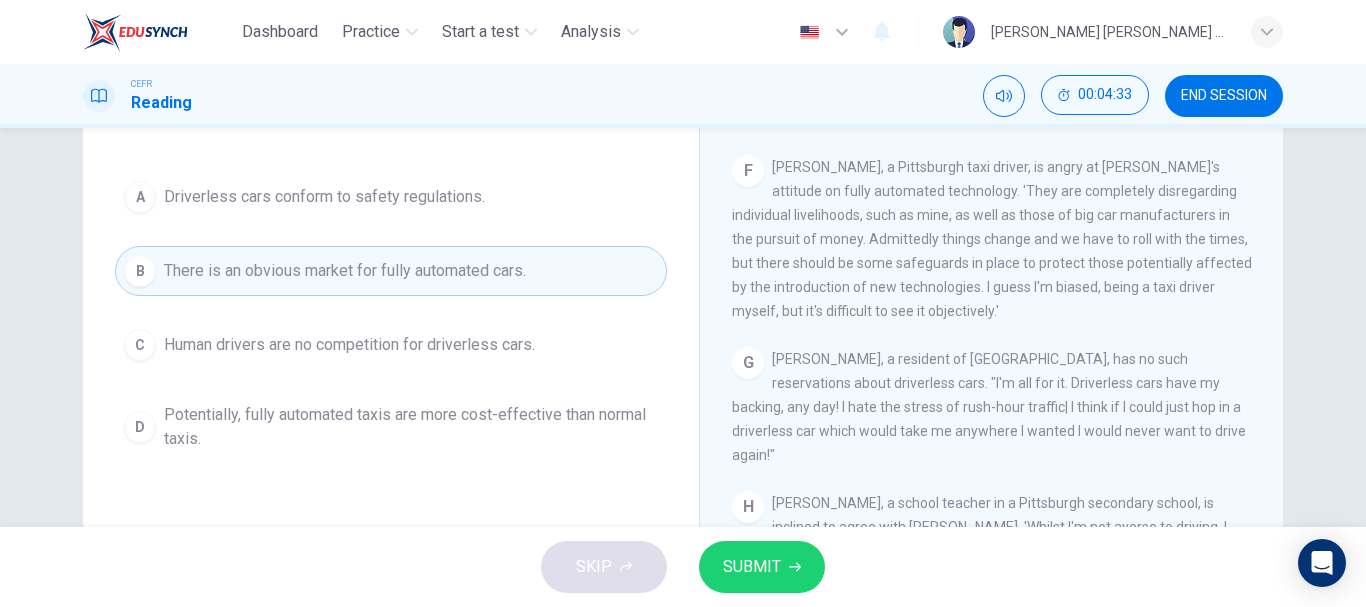 click on "SUBMIT" at bounding box center [762, 567] 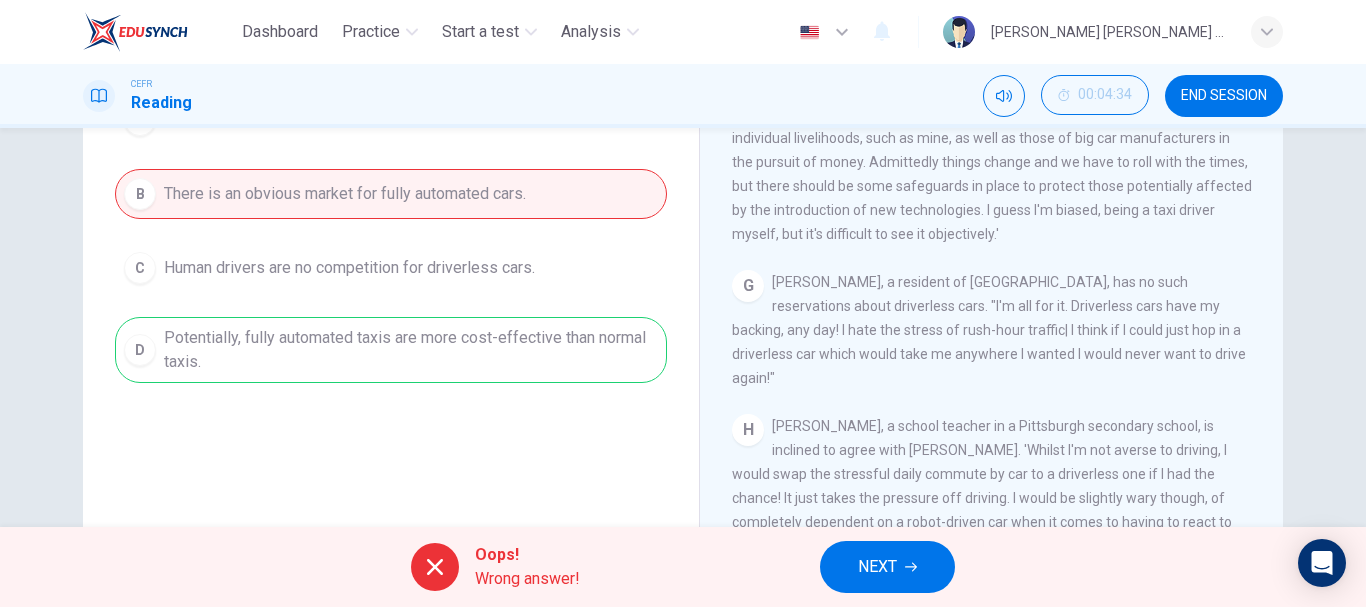 scroll, scrollTop: 282, scrollLeft: 0, axis: vertical 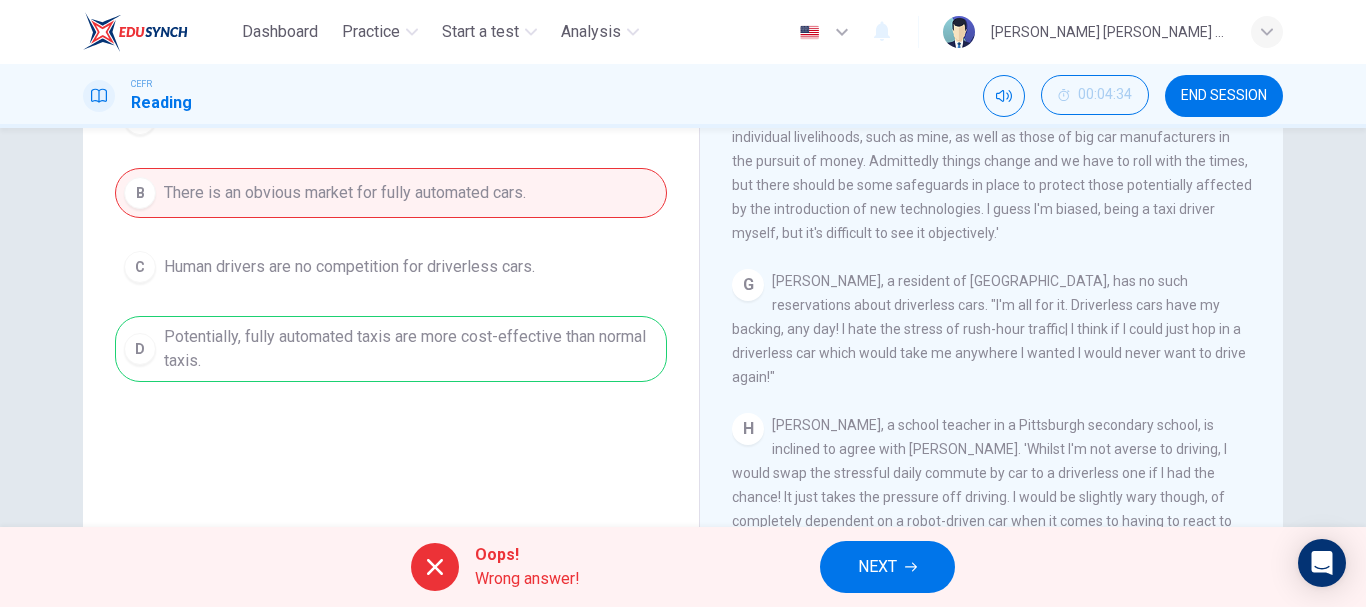 click on "Oops! Wrong answer! NEXT" at bounding box center (683, 567) 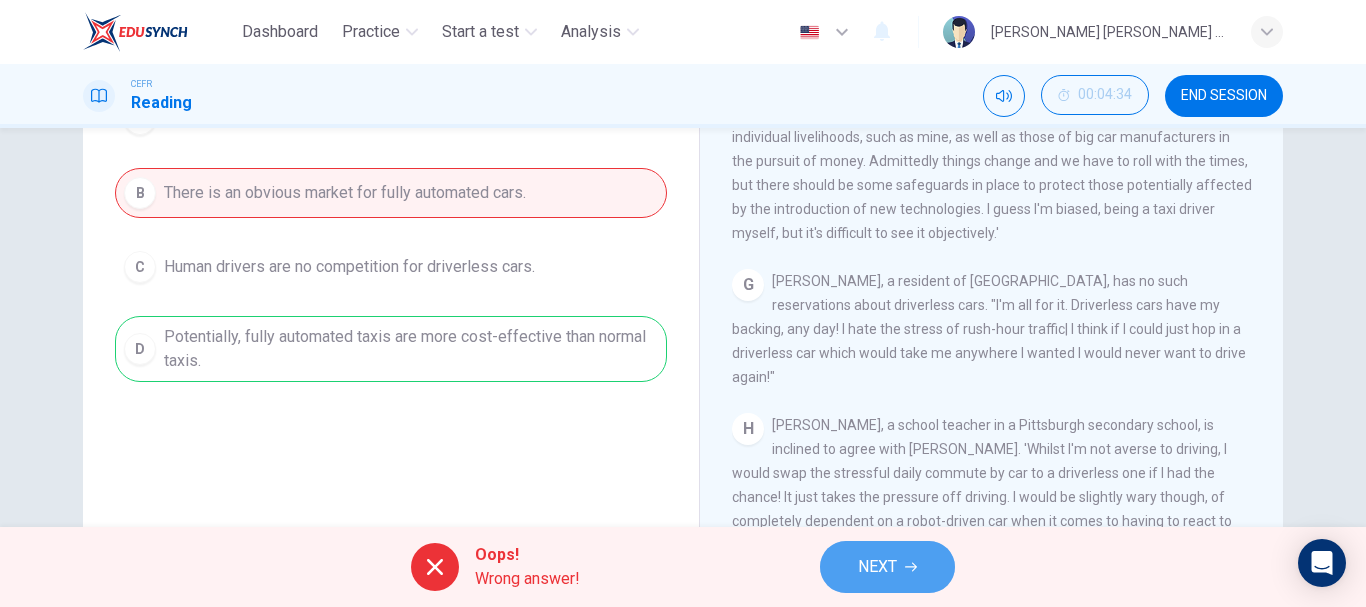 click on "NEXT" at bounding box center (887, 567) 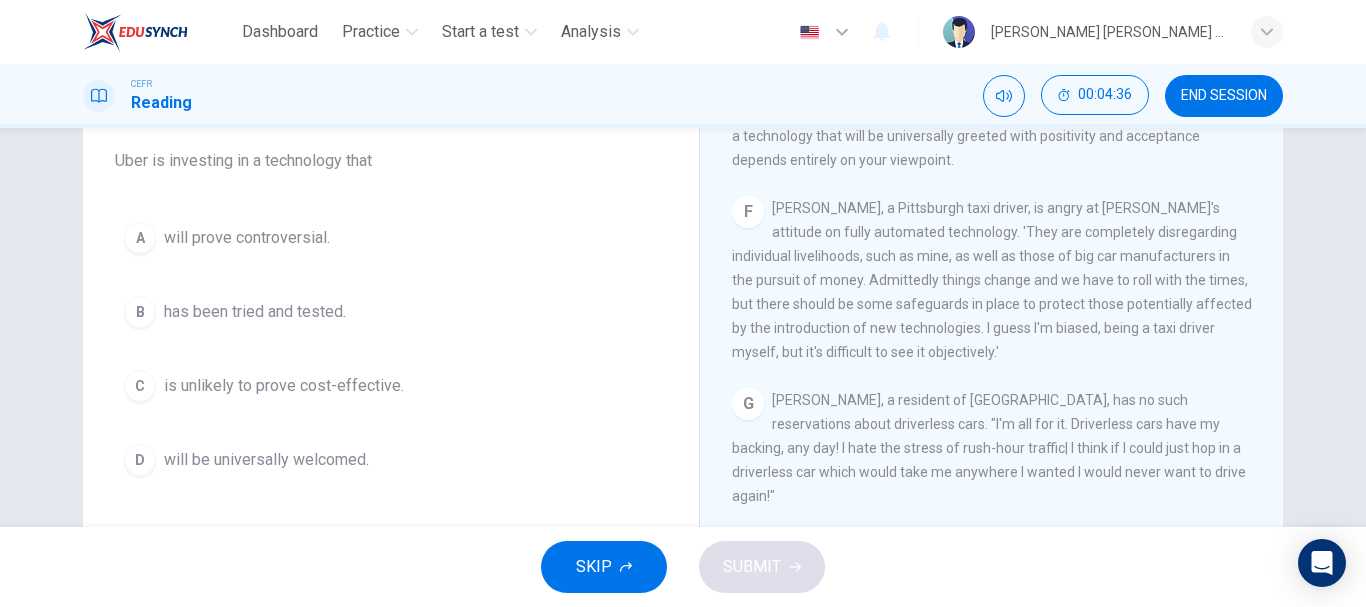 scroll, scrollTop: 170, scrollLeft: 0, axis: vertical 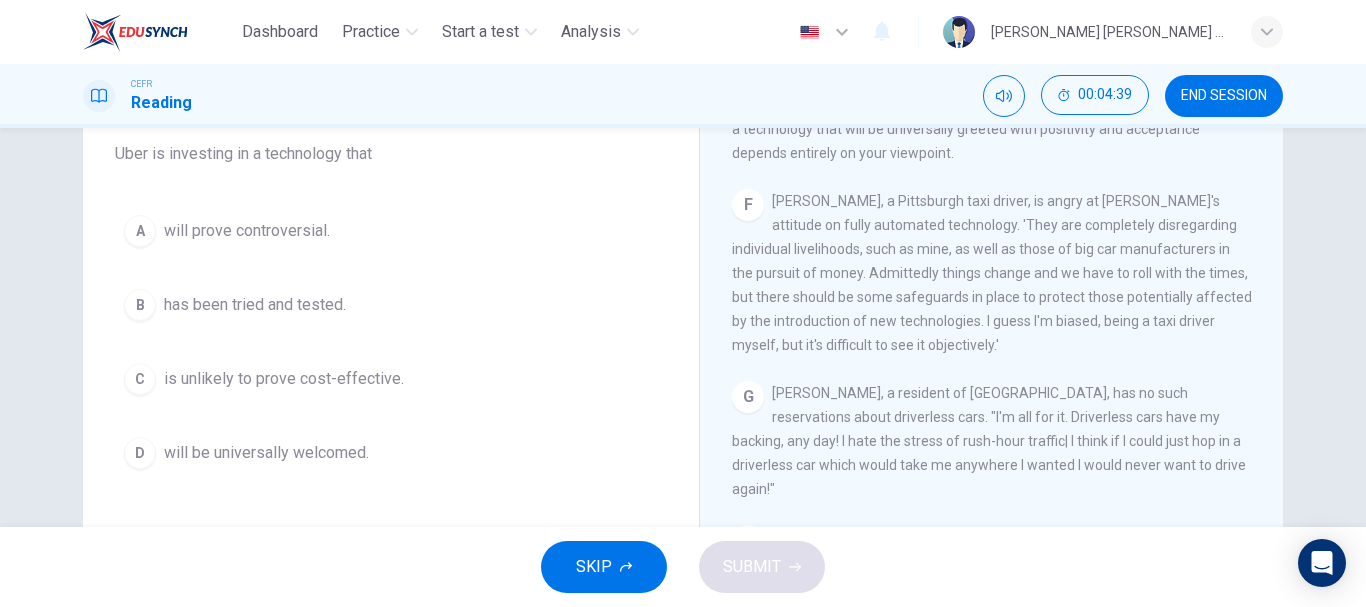 click on "C is unlikely to prove cost-effective." at bounding box center (391, 379) 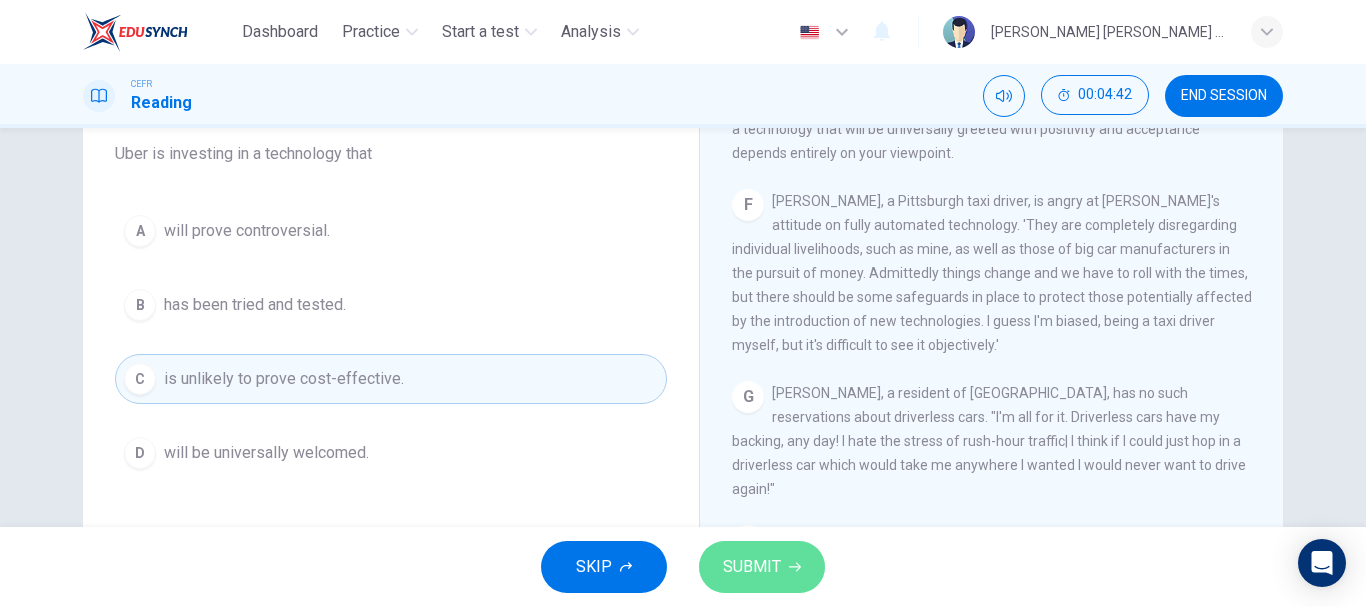 click on "SUBMIT" at bounding box center (752, 567) 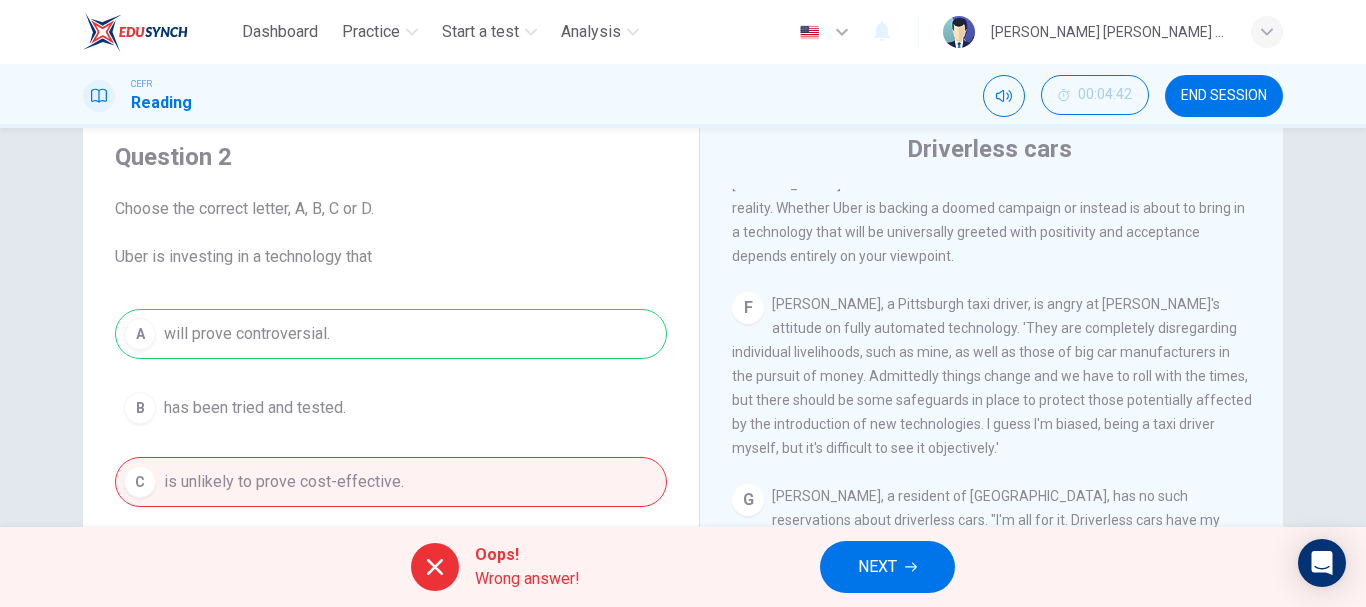 scroll, scrollTop: 64, scrollLeft: 0, axis: vertical 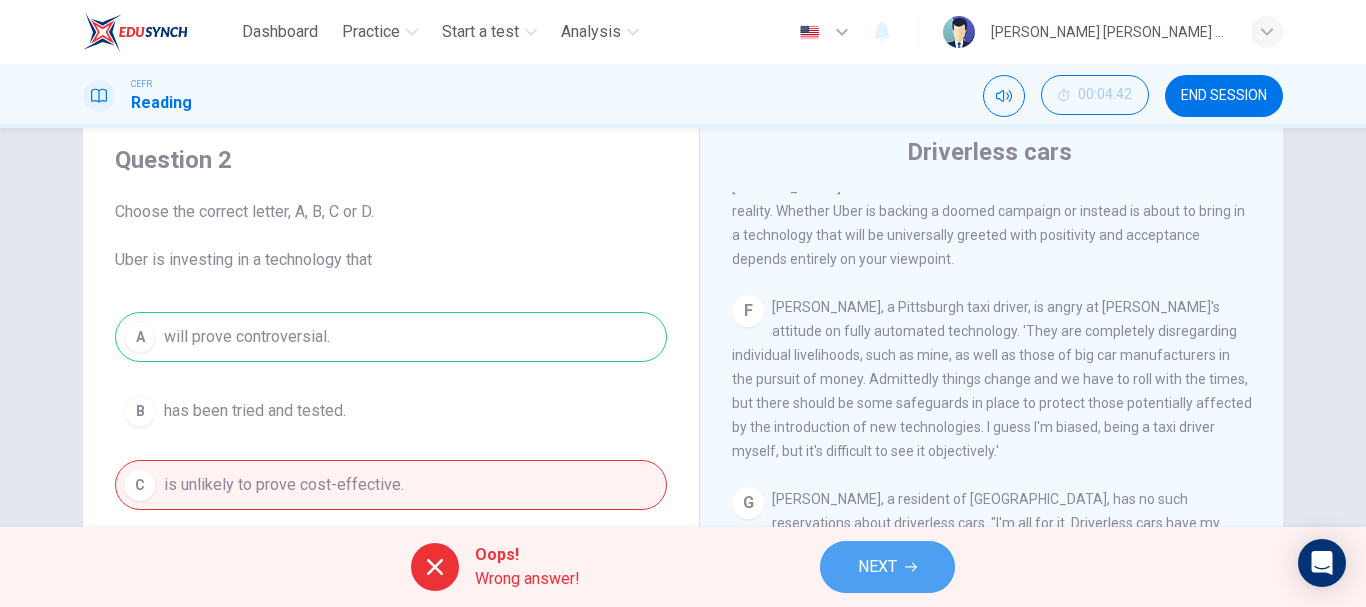 click on "NEXT" at bounding box center (887, 567) 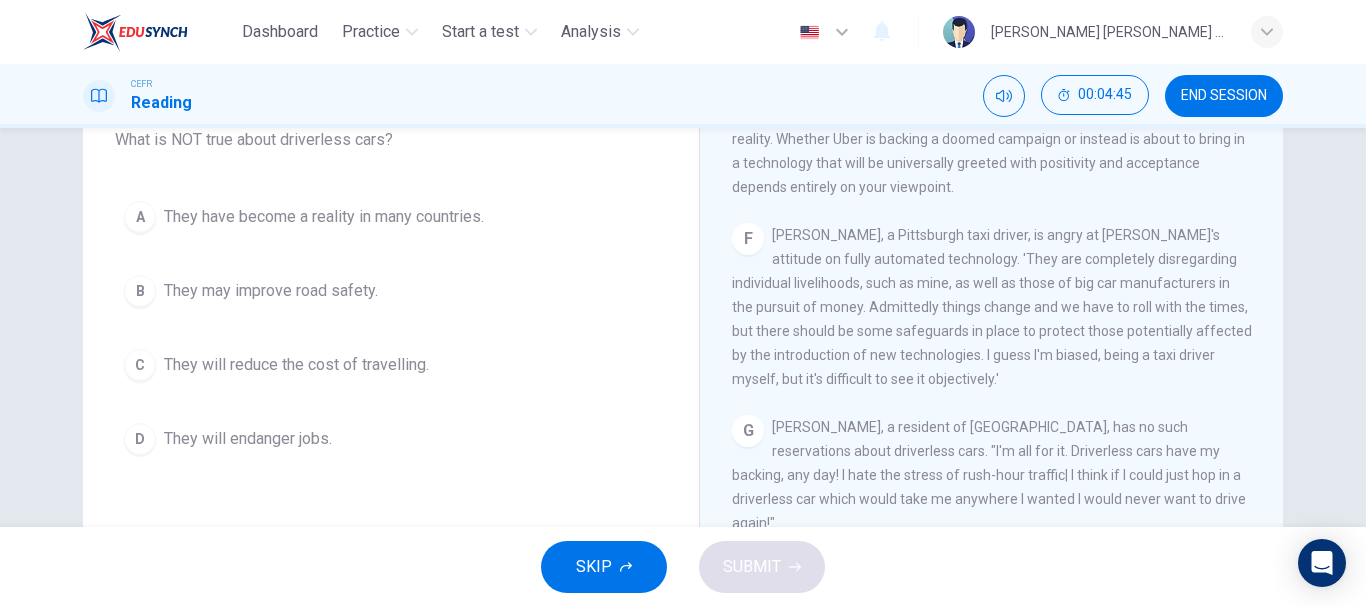 scroll, scrollTop: 137, scrollLeft: 0, axis: vertical 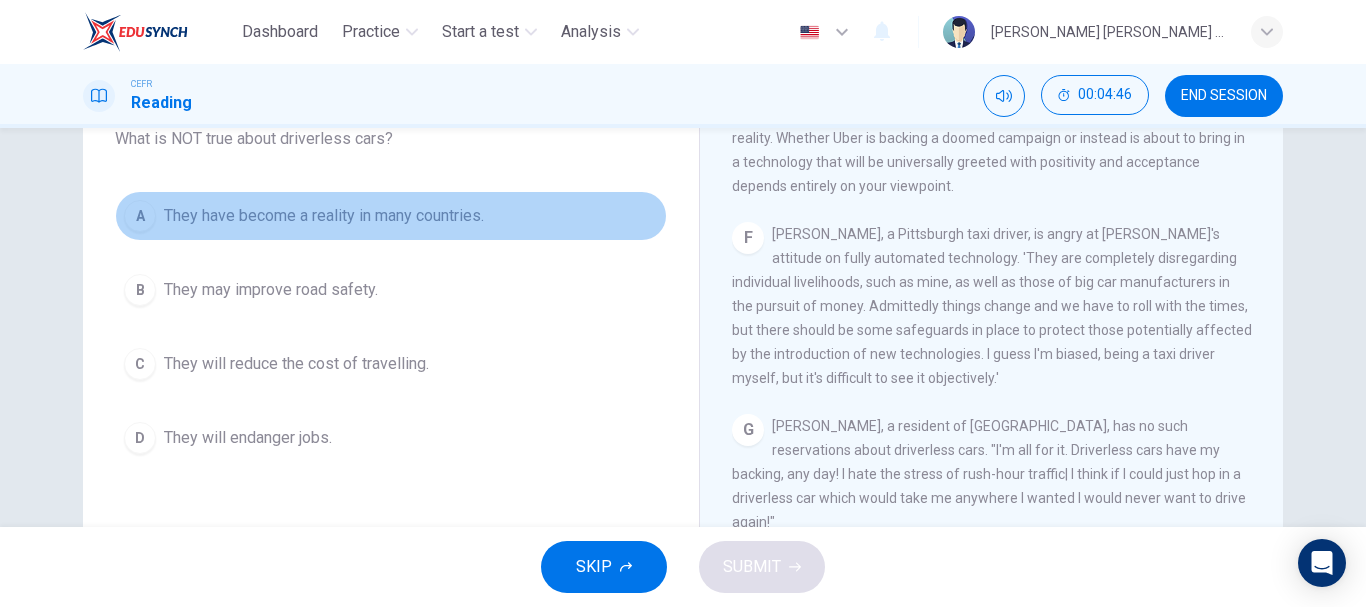click on "They have become a reality in many countries." at bounding box center (324, 216) 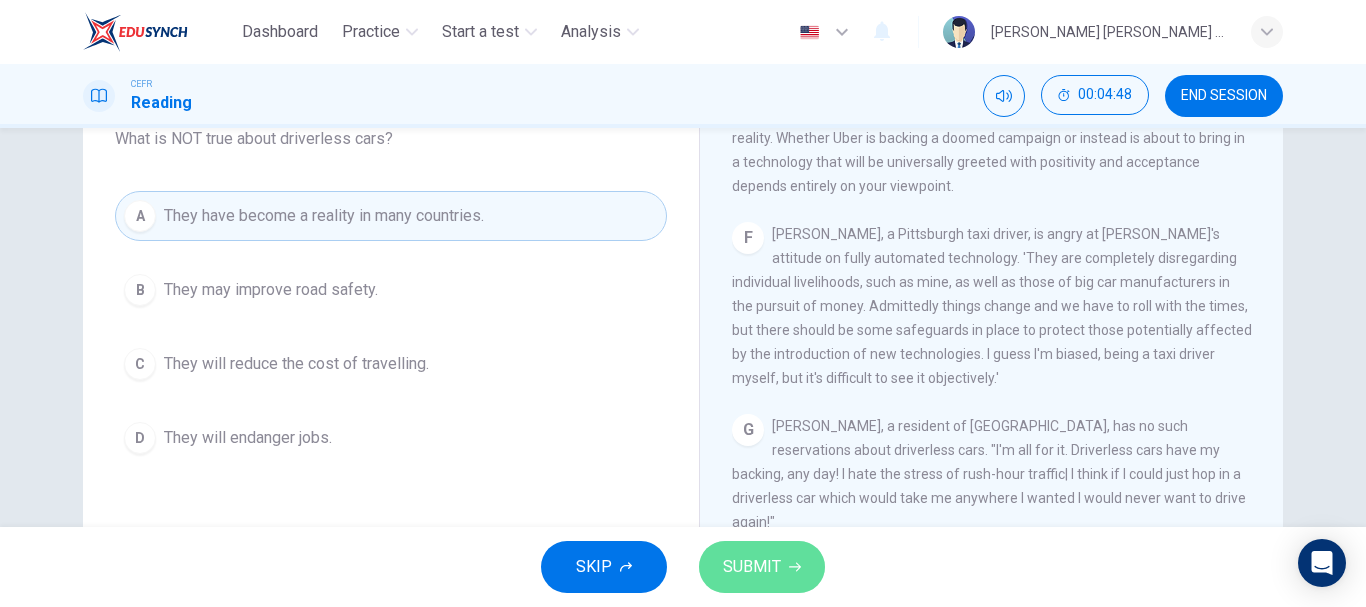 click on "SUBMIT" at bounding box center (762, 567) 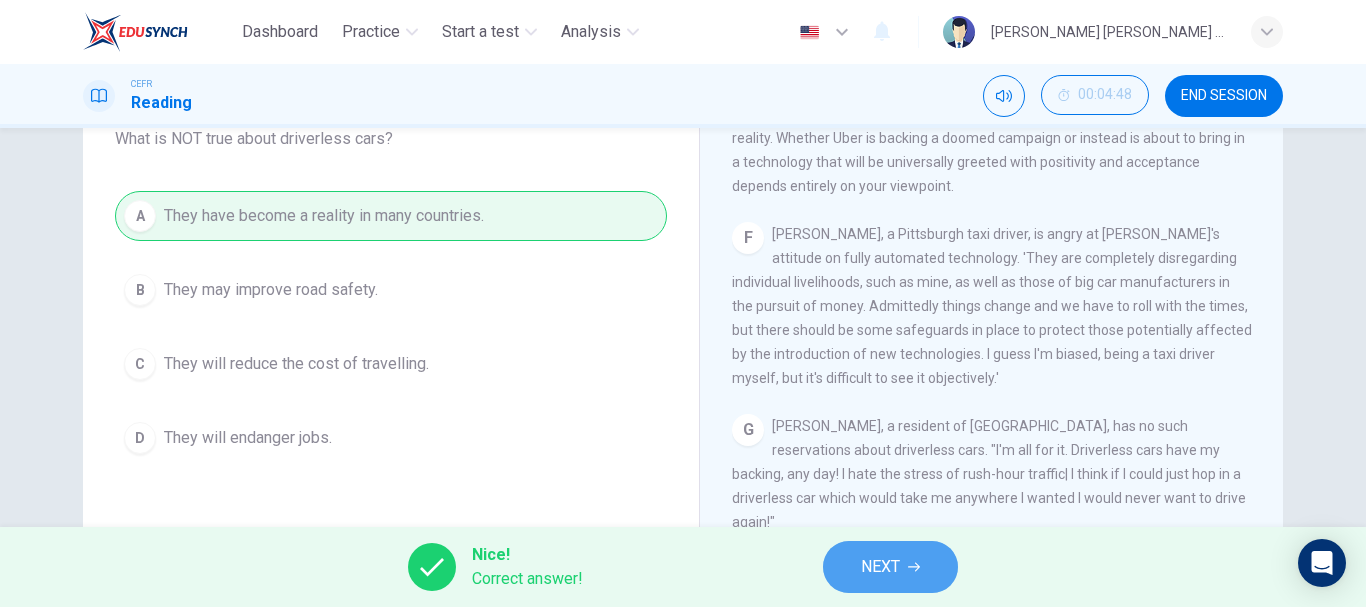 click on "NEXT" at bounding box center [890, 567] 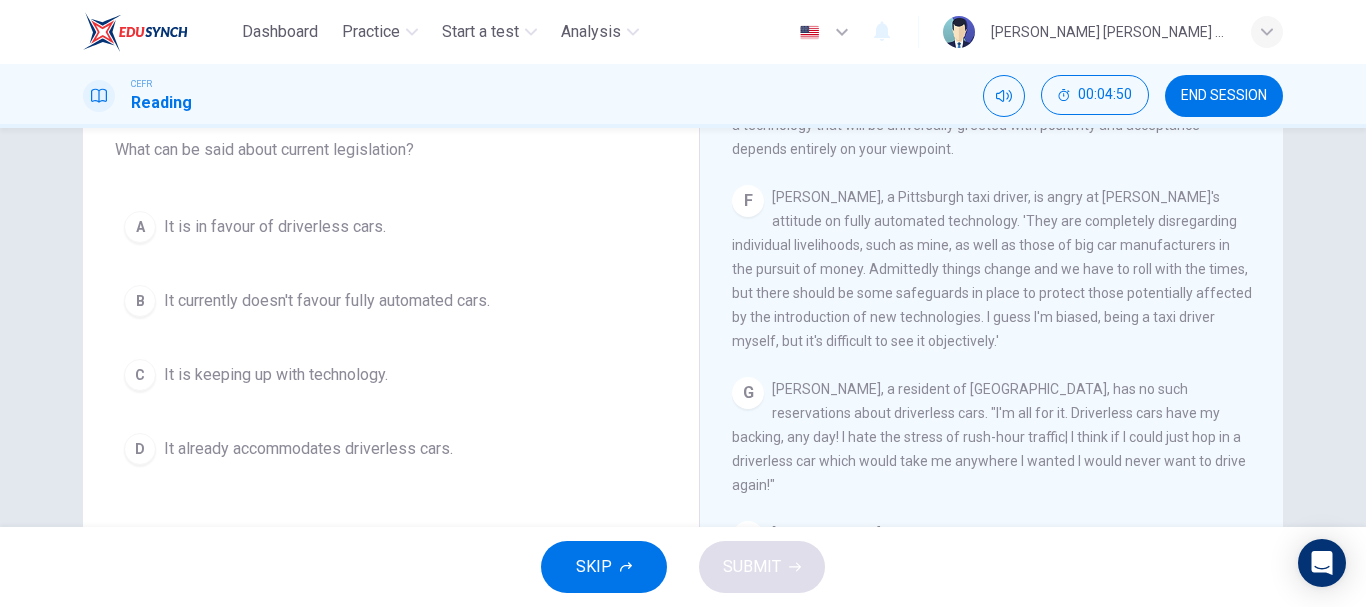 scroll, scrollTop: 175, scrollLeft: 0, axis: vertical 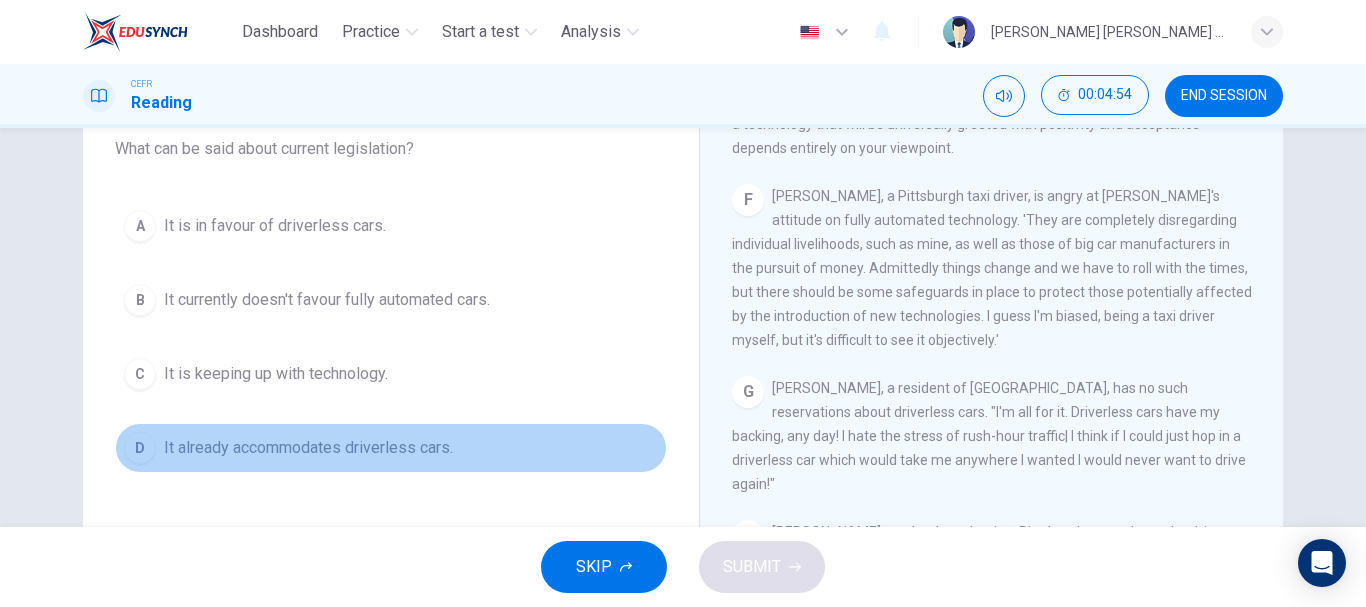 click on "It already accommodates driverless cars." at bounding box center (308, 448) 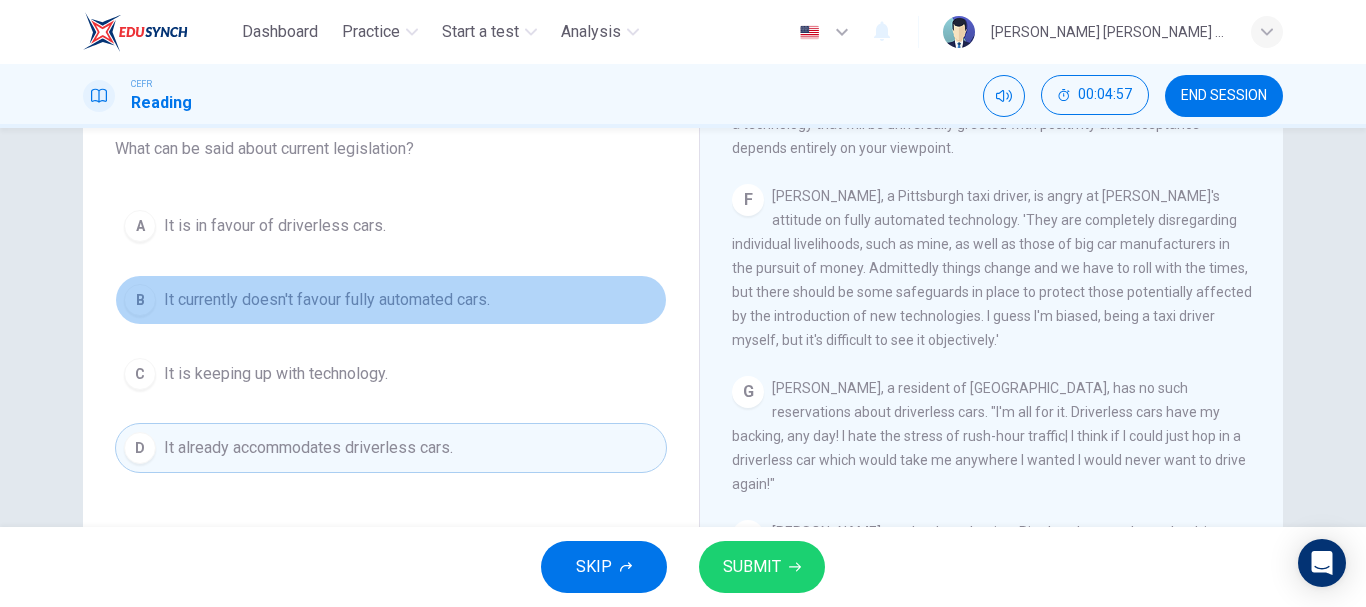 click on "B It currently doesn't favour fully automated cars." at bounding box center (391, 300) 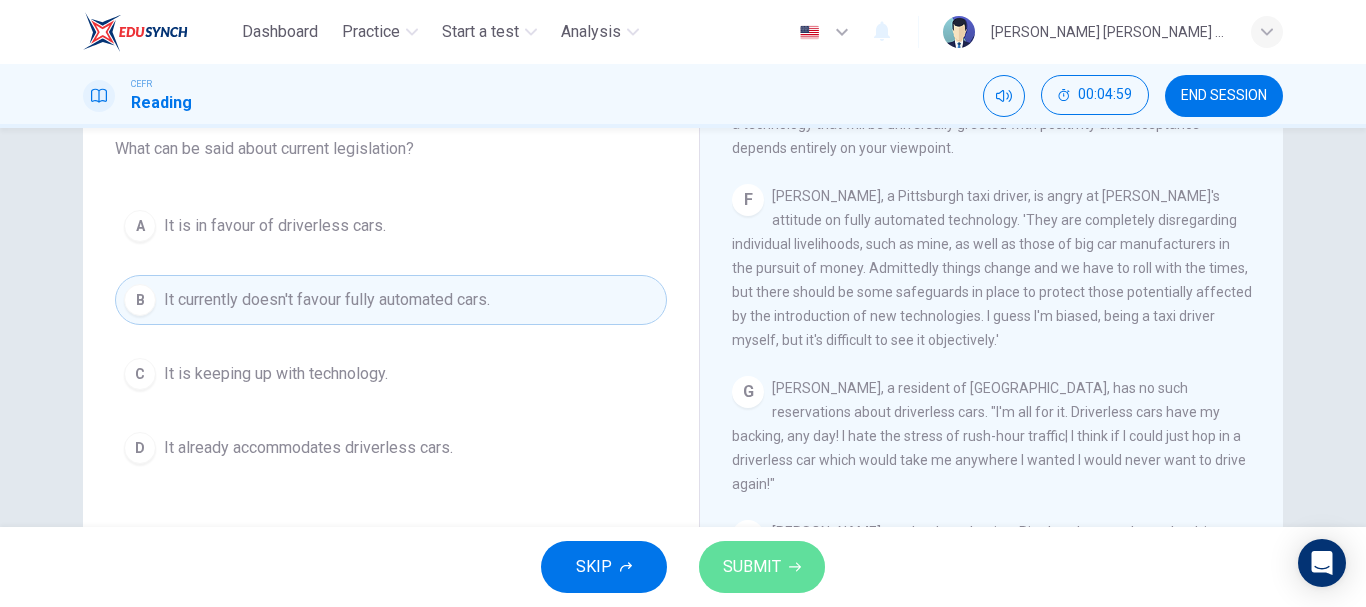 click on "SUBMIT" at bounding box center (762, 567) 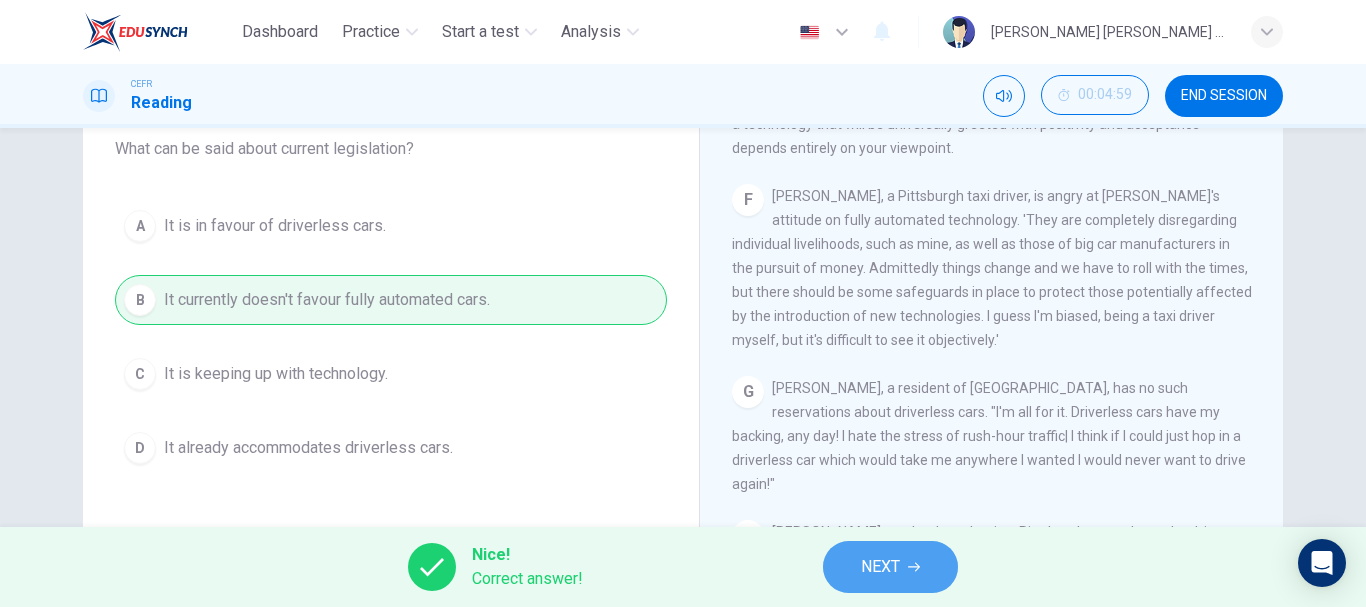 click on "NEXT" at bounding box center (880, 567) 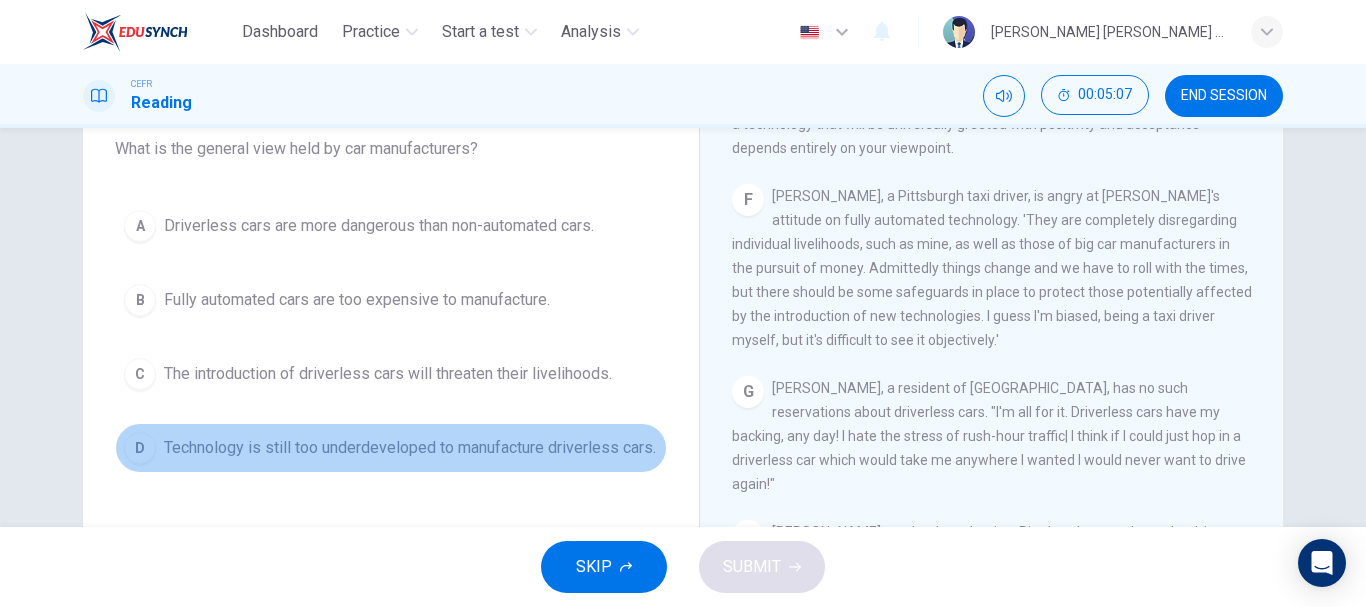 click on "Technology is still too underdeveloped to manufacture driverless cars." at bounding box center (410, 448) 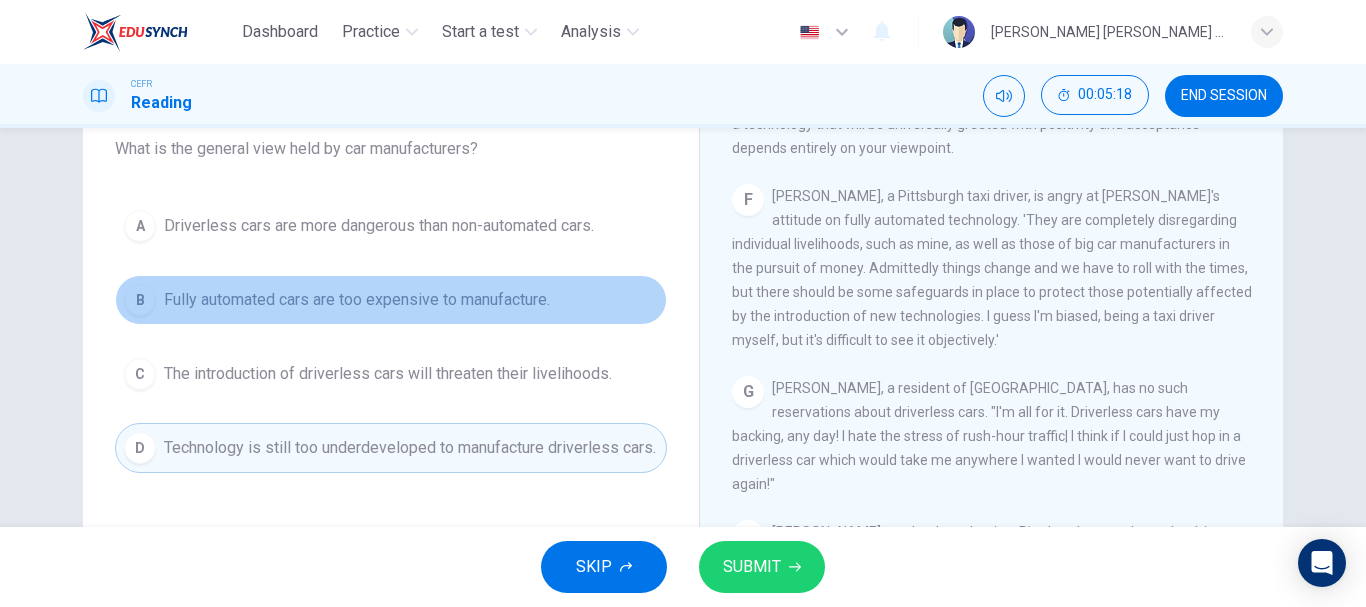 click on "Fully automated cars are too expensive to manufacture." at bounding box center (357, 300) 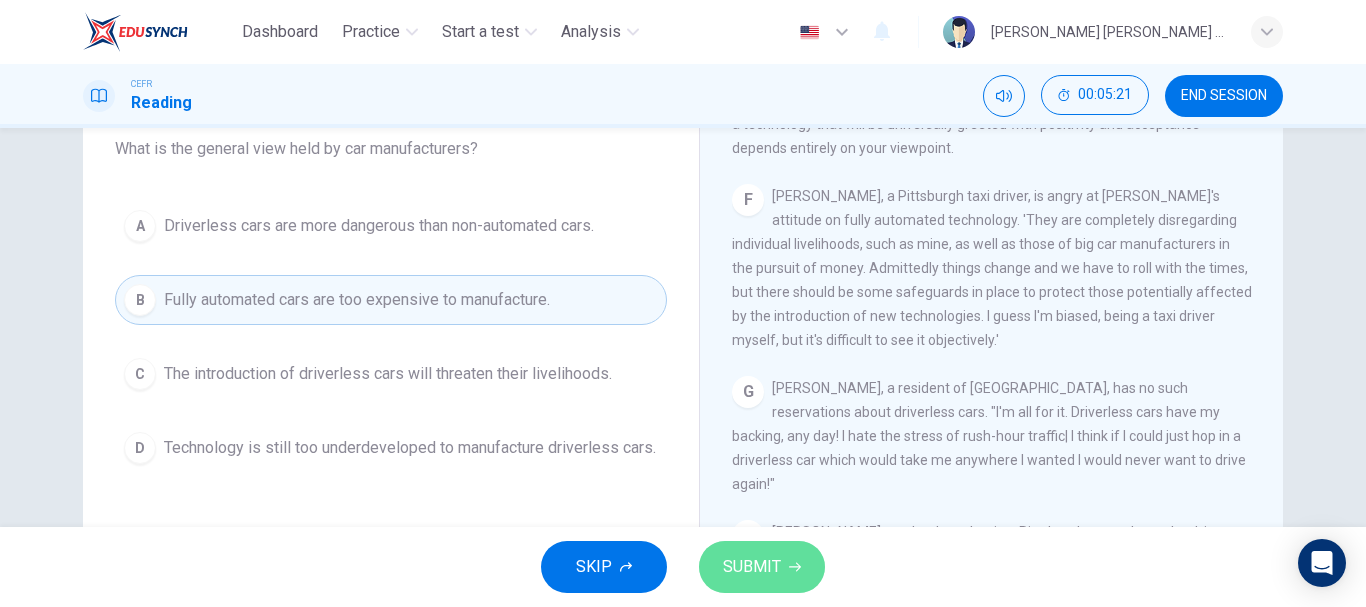 click on "SUBMIT" at bounding box center (762, 567) 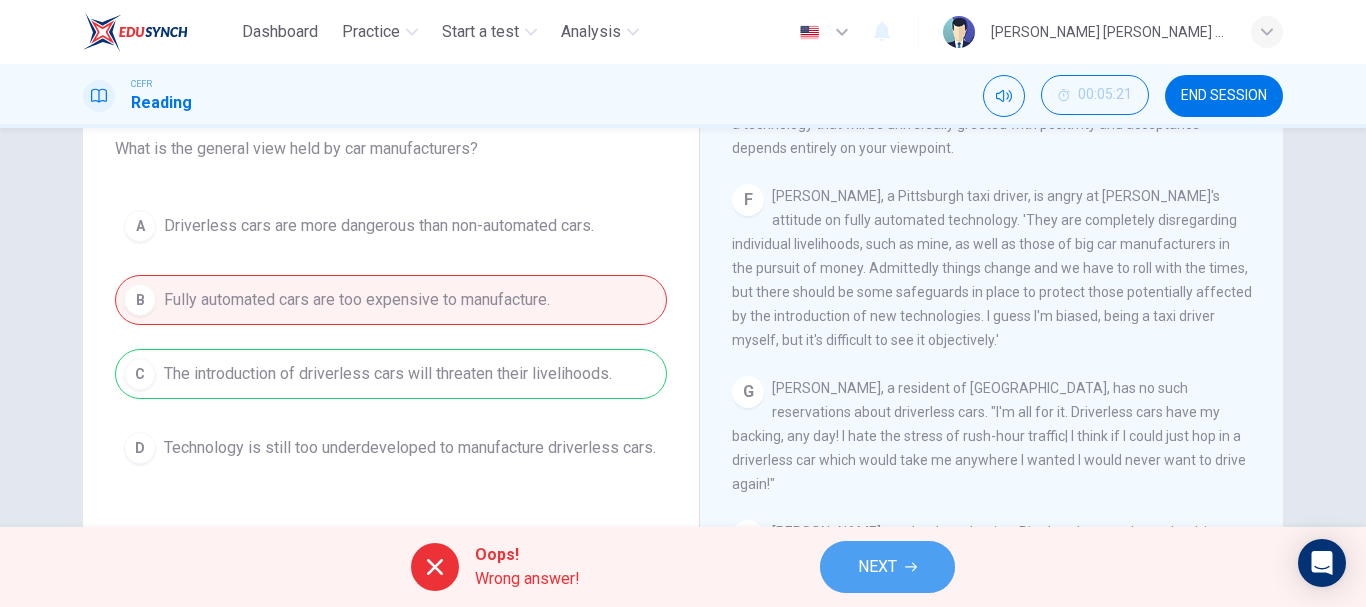 click on "NEXT" at bounding box center (887, 567) 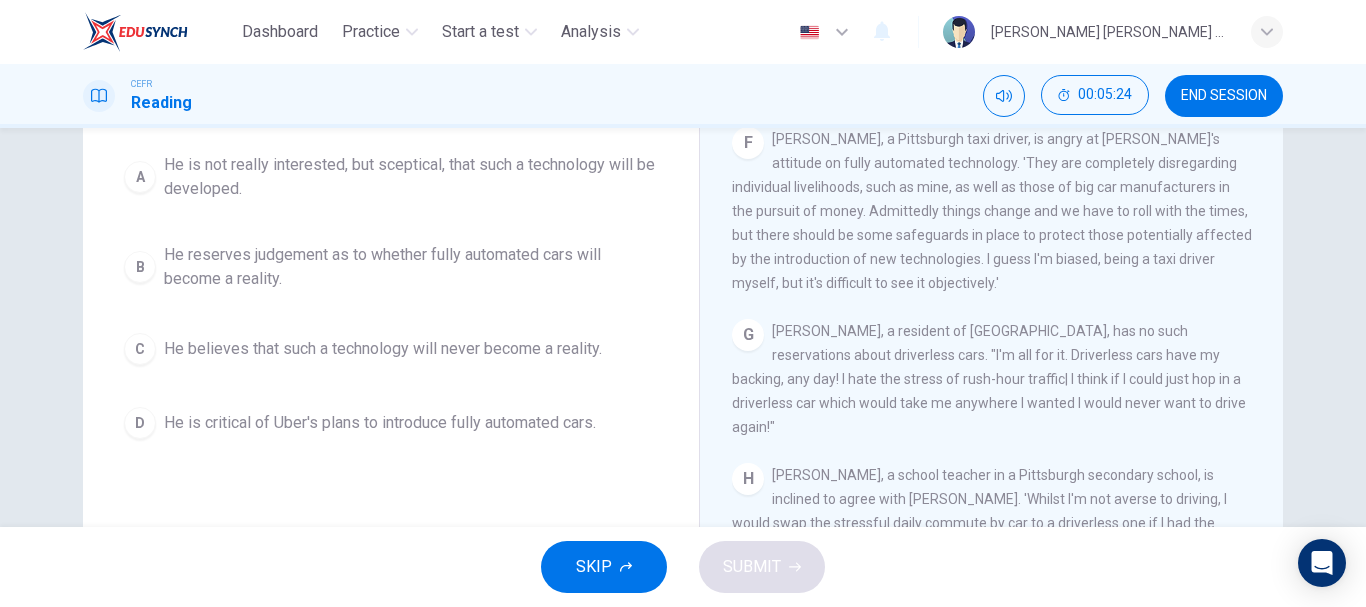 scroll, scrollTop: 233, scrollLeft: 0, axis: vertical 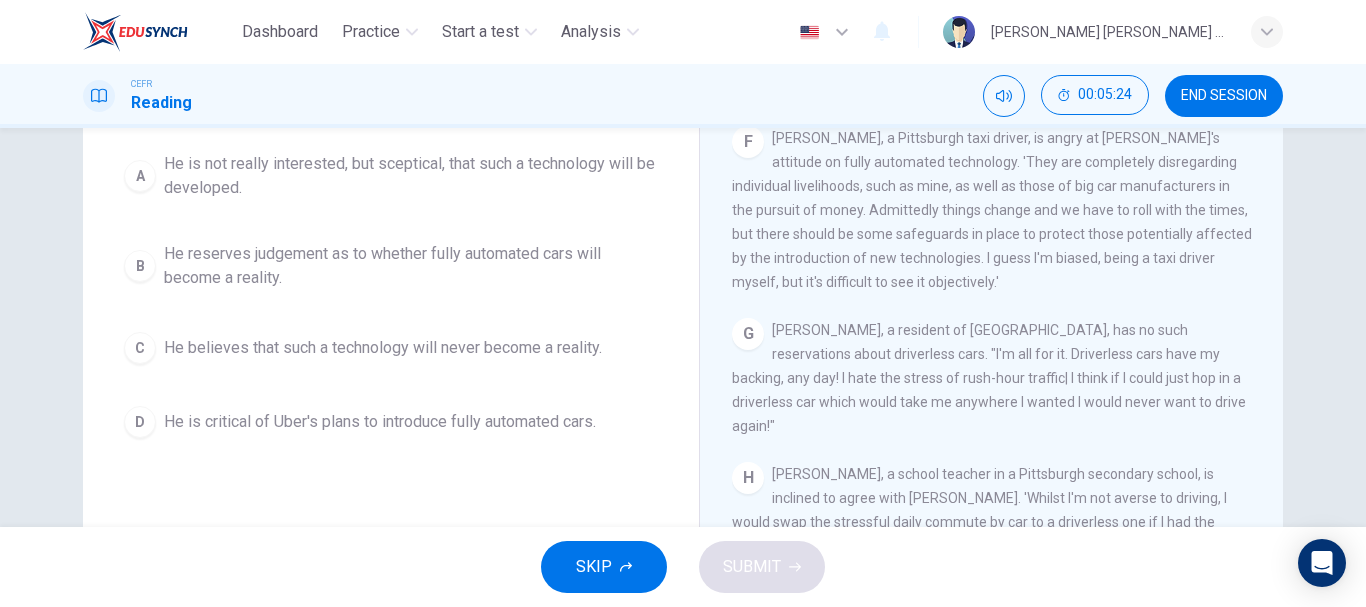 click on "He reserves judgement as to whether fully automated cars will become a reality." at bounding box center (411, 266) 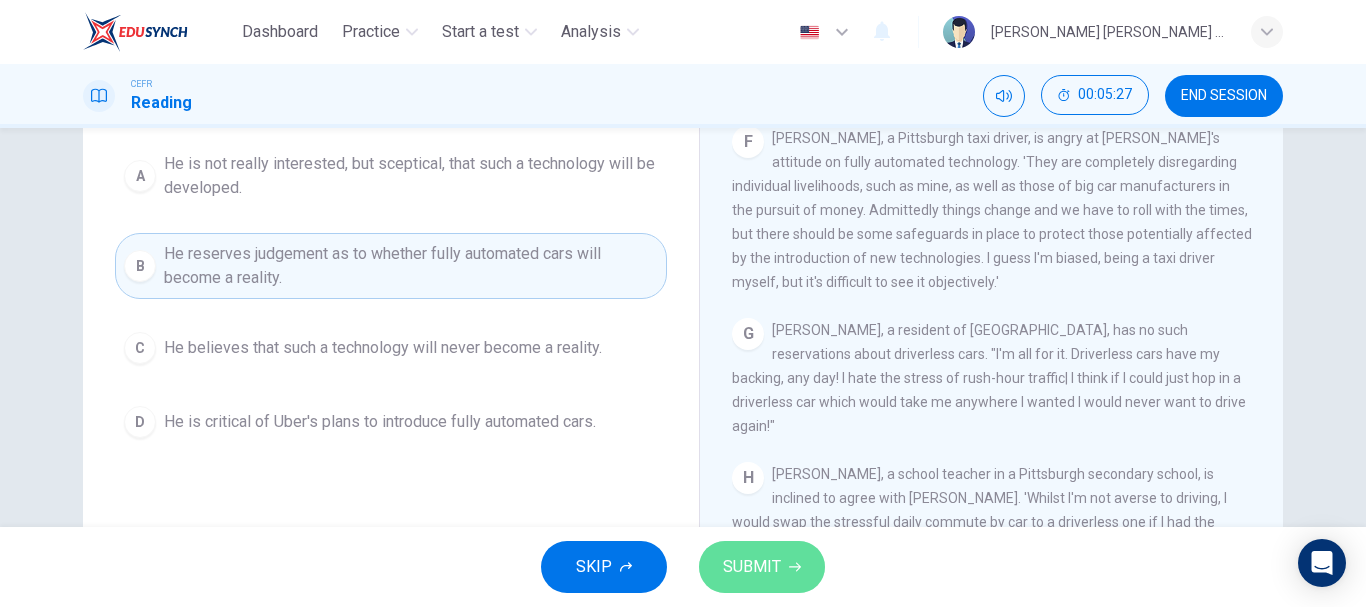 click on "SUBMIT" at bounding box center [762, 567] 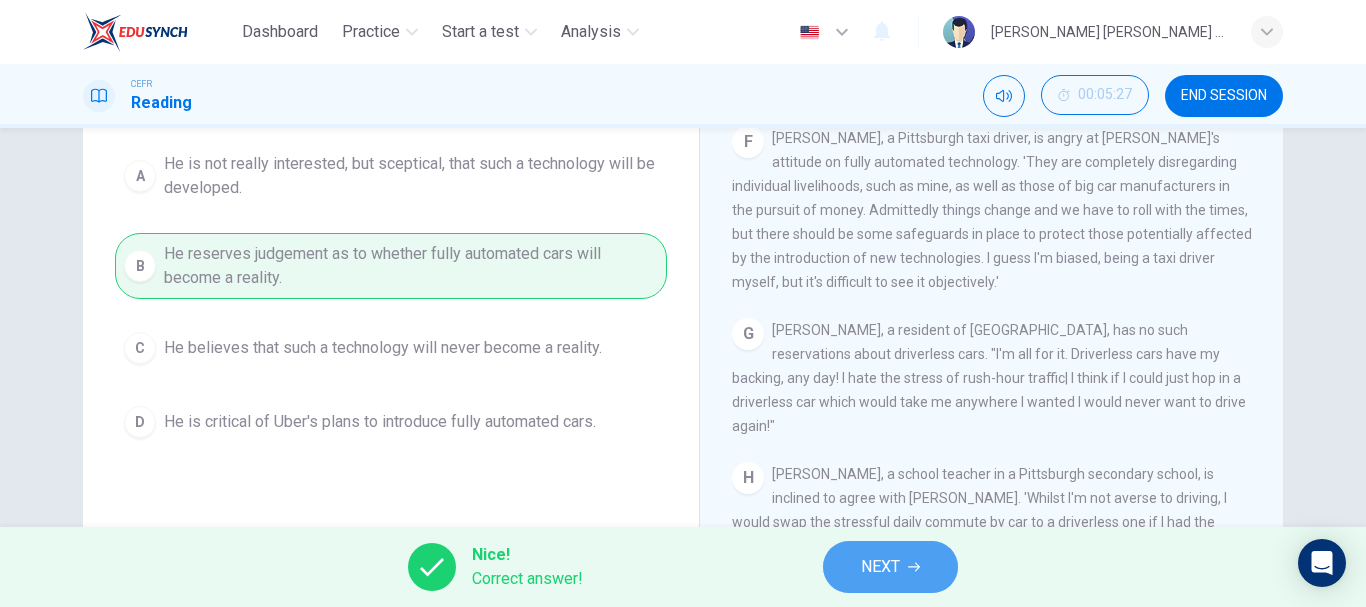 click on "NEXT" at bounding box center (880, 567) 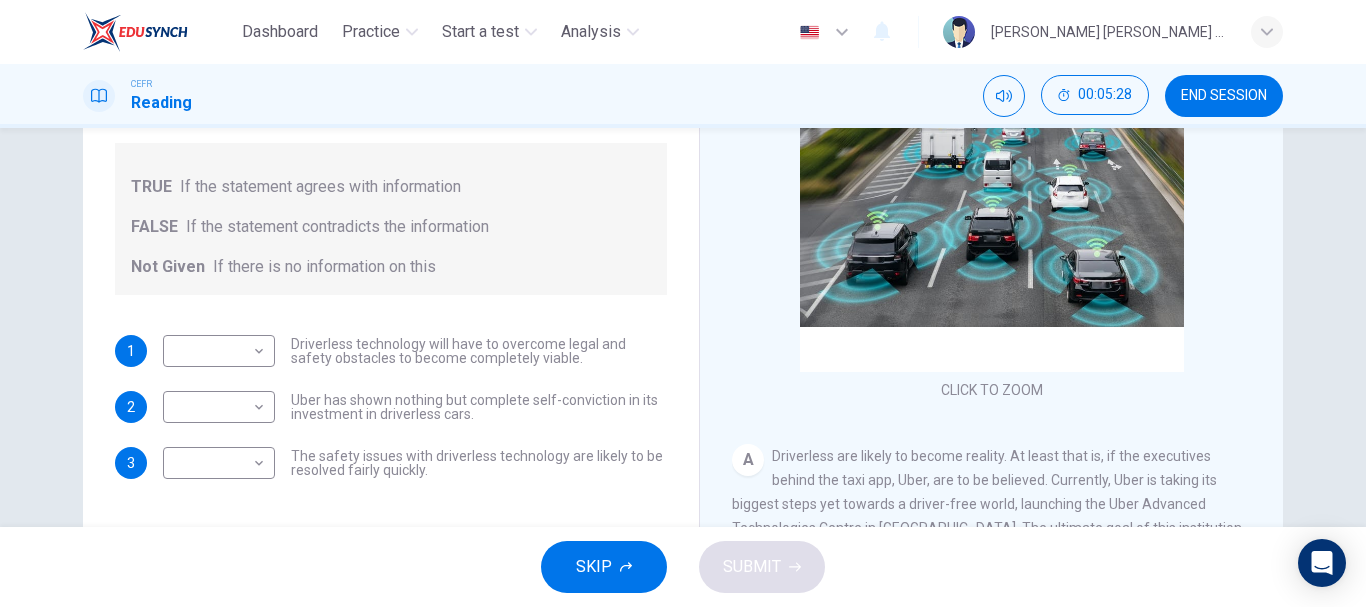 scroll, scrollTop: 263, scrollLeft: 0, axis: vertical 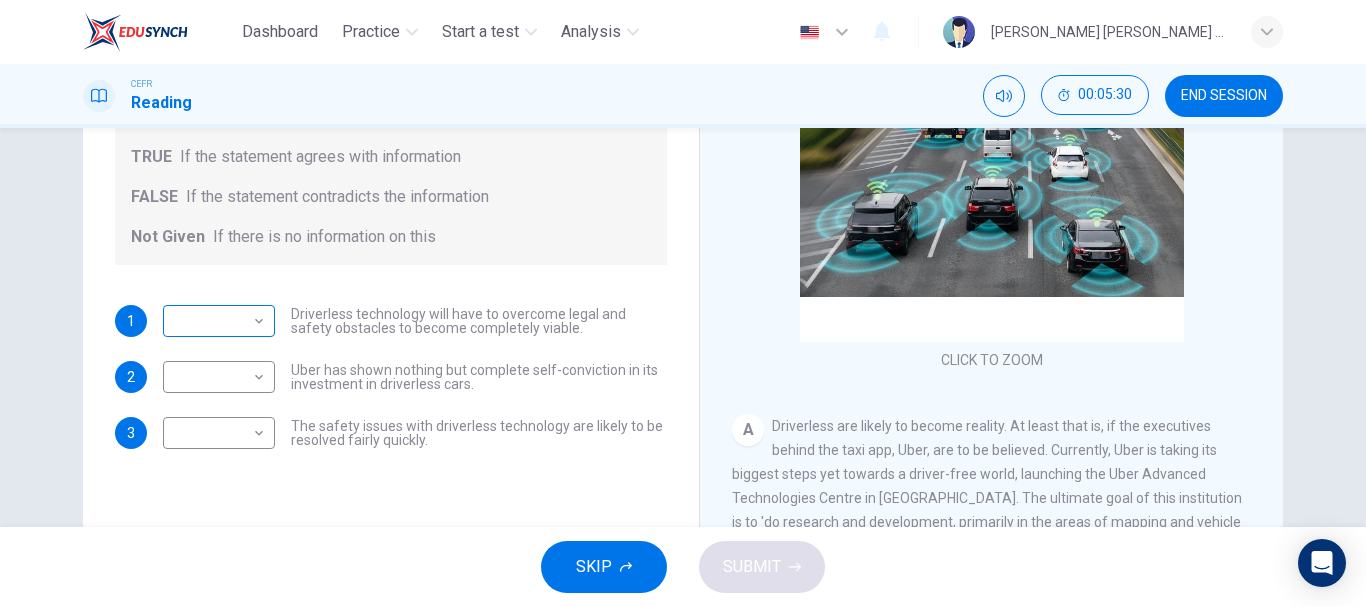 click on "Dashboard Practice Start a test Analysis English en ​ [PERSON_NAME] [PERSON_NAME] WASIH CEFR Reading 00:05:30 END SESSION Question 7 Do the following statements agree with the information given in the text? For questions following questions, write TRUE If the statement agrees with information FALSE If the statement contradicts the information Not Given If there is no information on this 1 ​ ​ Driverless technology will have to overcome legal and safety obstacles to become completely viable. 2 ​ ​ Uber has shown nothing but complete self-conviction in its investment in driverless cars. 3 ​ ​ The safety issues with driverless technology are likely to be resolved fairly quickly. Driverless cars CLICK TO ZOOM Click to Zoom A B C D E F G H SKIP SUBMIT EduSynch - Online Language Proficiency Testing
Dashboard Practice Start a test Analysis Notifications © Copyright  2025" at bounding box center (683, 303) 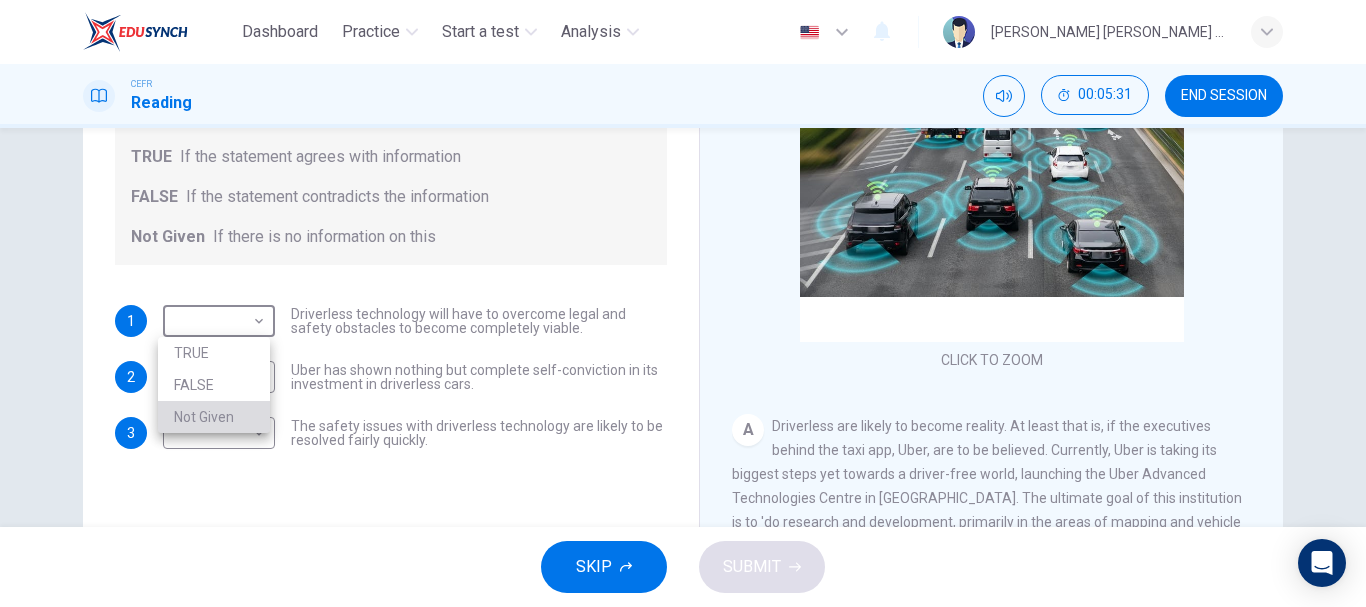 click on "Not Given" at bounding box center (214, 417) 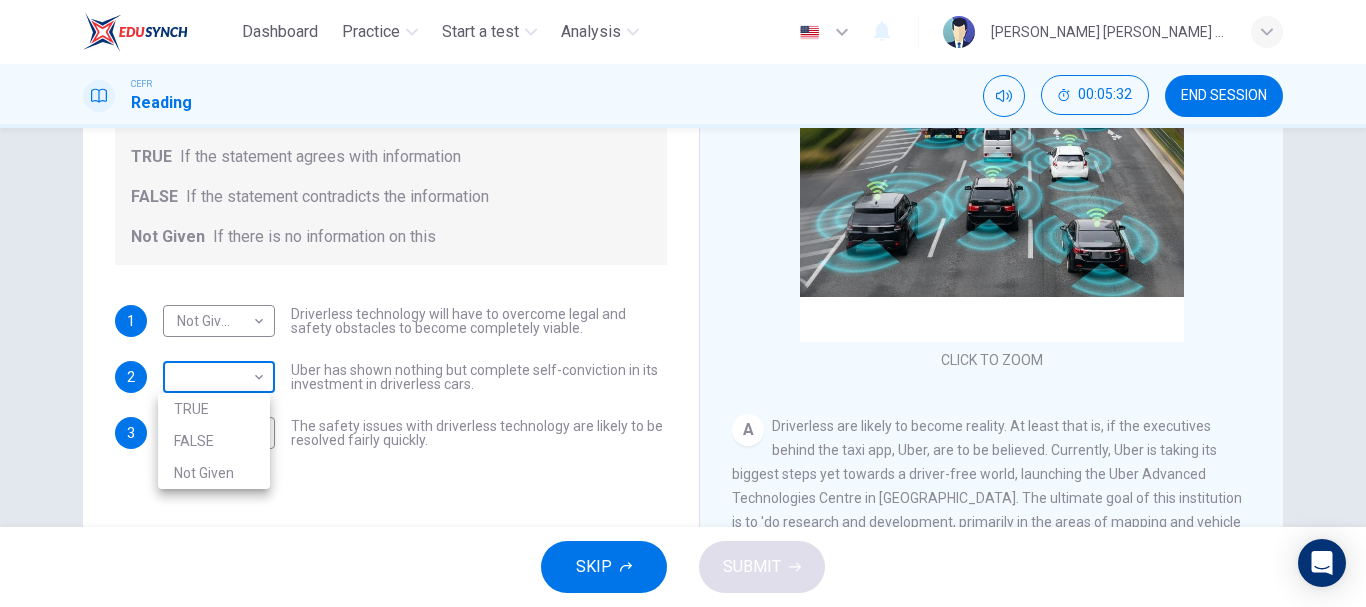 click on "Dashboard Practice Start a test Analysis English en ​ [PERSON_NAME] [PERSON_NAME] WASIH CEFR Reading 00:05:32 END SESSION Question 7 Do the following statements agree with the information given in the text? For questions following questions, write TRUE If the statement agrees with information FALSE If the statement contradicts the information Not Given If there is no information on this 1 Not Given Not Given ​ Driverless technology will have to overcome legal and safety obstacles to become completely viable. 2 ​ ​ Uber has shown nothing but complete self-conviction in its investment in driverless cars. 3 ​ ​ The safety issues with driverless technology are likely to be resolved fairly quickly. Driverless cars CLICK TO ZOOM Click to Zoom A B C D E F G H SKIP SUBMIT EduSynch - Online Language Proficiency Testing
Dashboard Practice Start a test Analysis Notifications © Copyright  2025 TRUE FALSE Not Given" at bounding box center [683, 303] 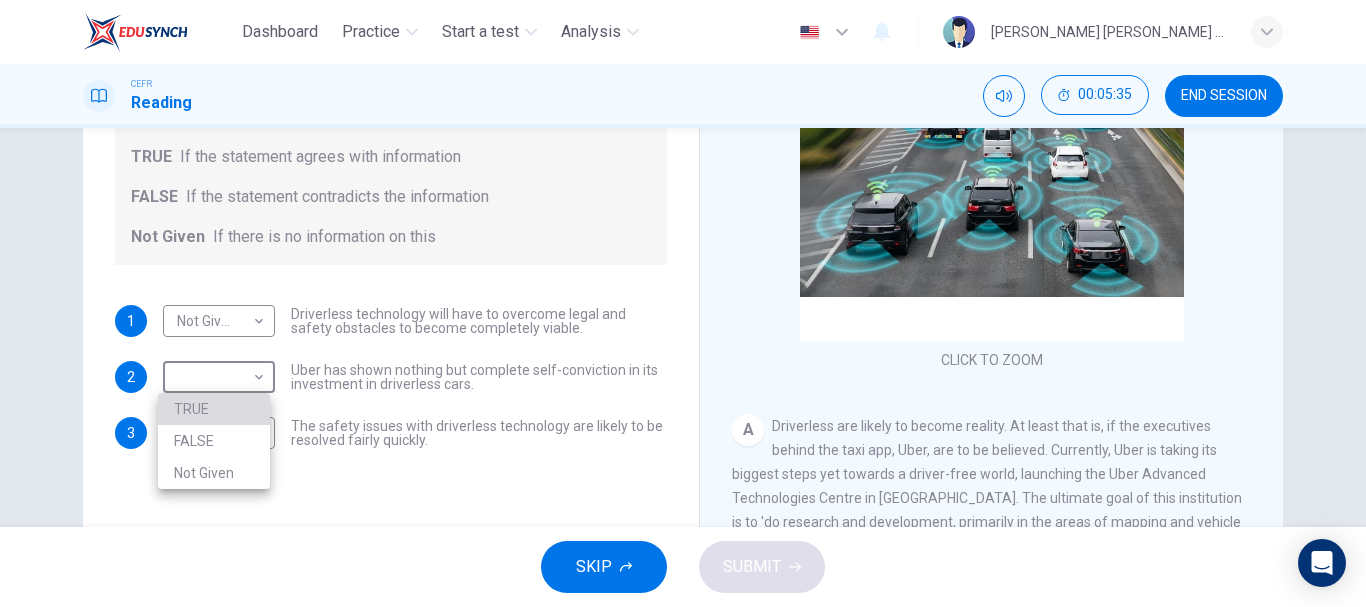 click on "TRUE" at bounding box center [214, 409] 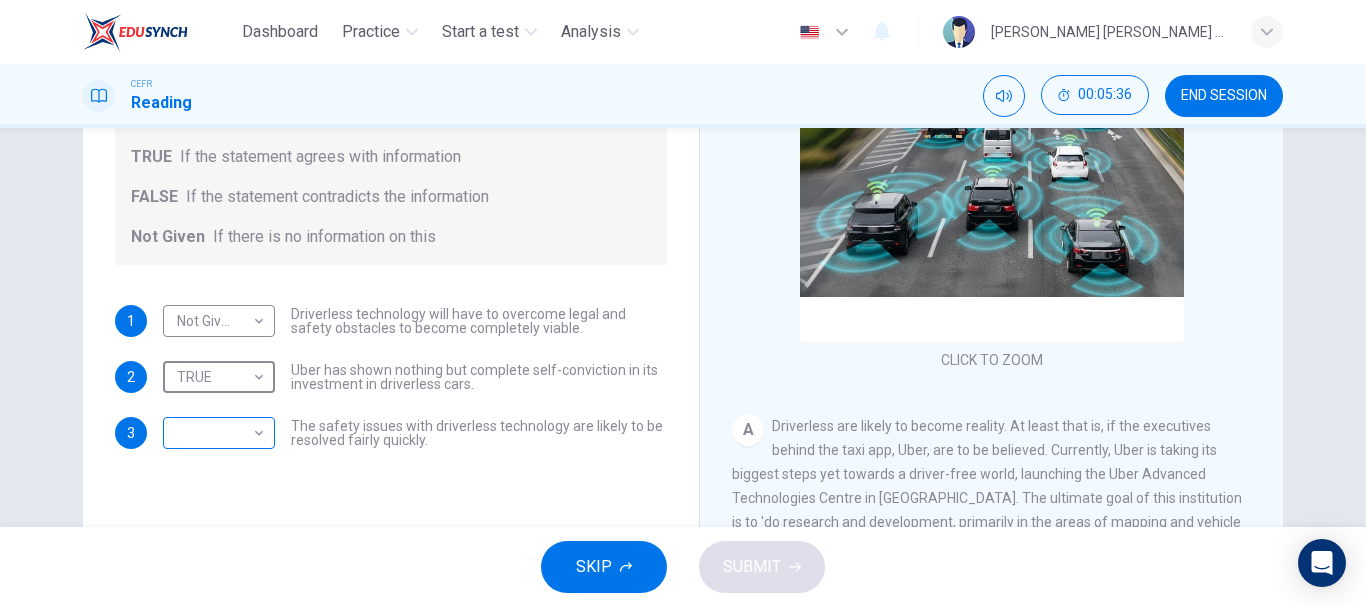 click on "Dashboard Practice Start a test Analysis English en ​ [PERSON_NAME] [PERSON_NAME] WASIH CEFR Reading 00:05:36 END SESSION Question 7 Do the following statements agree with the information given in the text? For questions following questions, write TRUE If the statement agrees with information FALSE If the statement contradicts the information Not Given If there is no information on this 1 Not Given Not Given ​ Driverless technology will have to overcome legal and safety obstacles to become completely viable. 2 TRUE TRUE ​ Uber has shown nothing but complete self-conviction in its investment in driverless cars. 3 ​ ​ The safety issues with driverless technology are likely to be resolved fairly quickly. Driverless cars CLICK TO ZOOM Click to Zoom A B C D E F G H SKIP SUBMIT EduSynch - Online Language Proficiency Testing
Dashboard Practice Start a test Analysis Notifications © Copyright  2025" at bounding box center (683, 303) 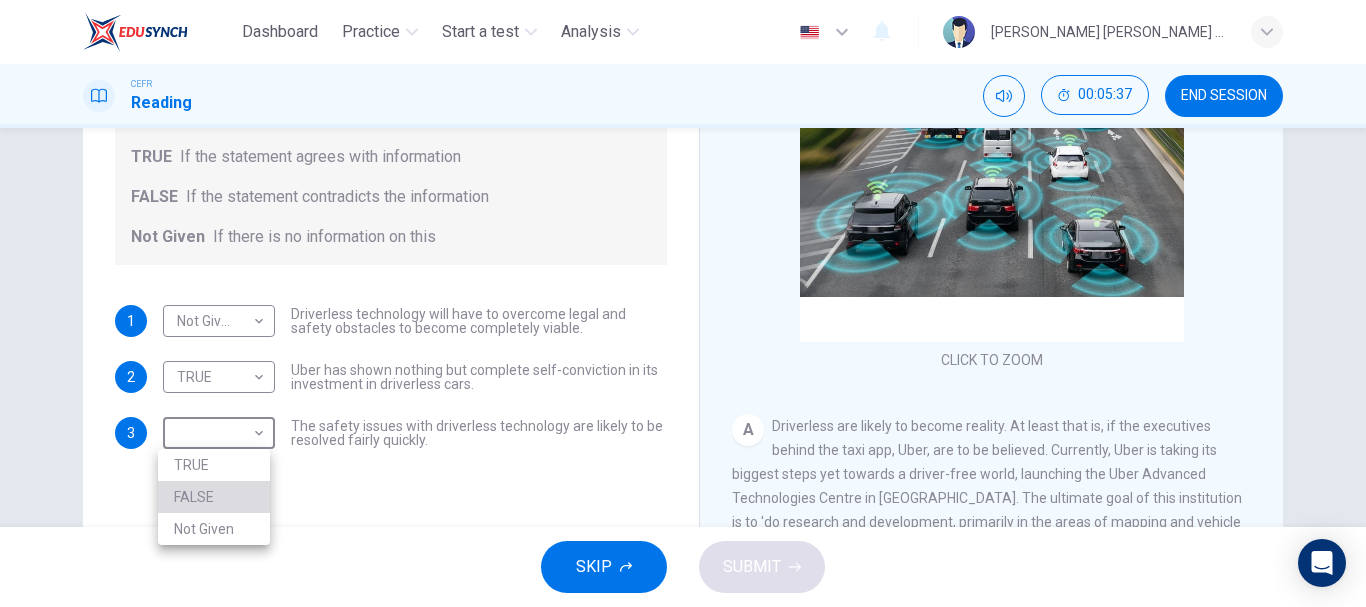 click on "FALSE" at bounding box center [214, 497] 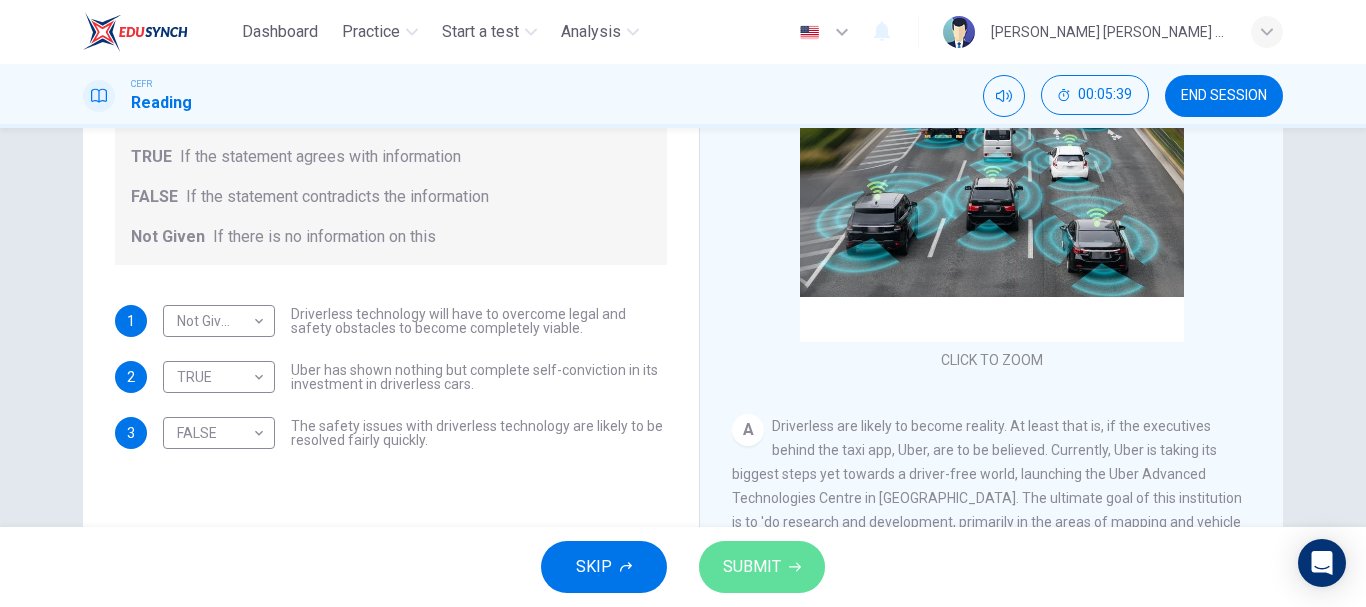 click on "SUBMIT" at bounding box center (752, 567) 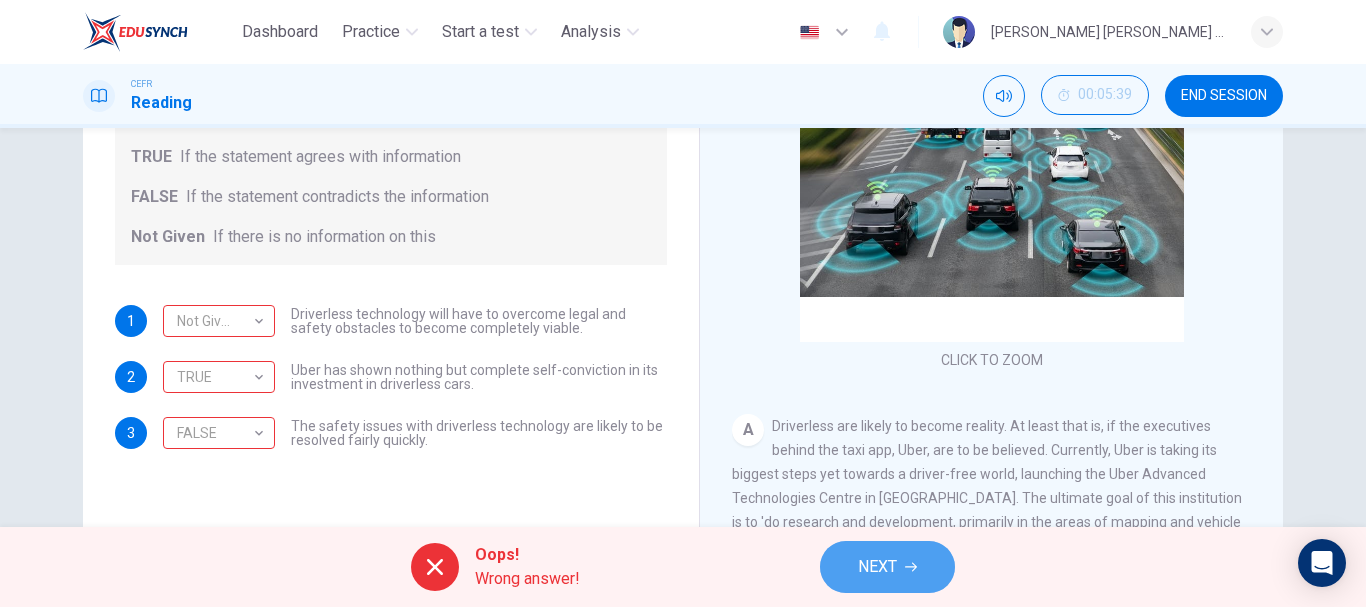 click on "NEXT" at bounding box center [877, 567] 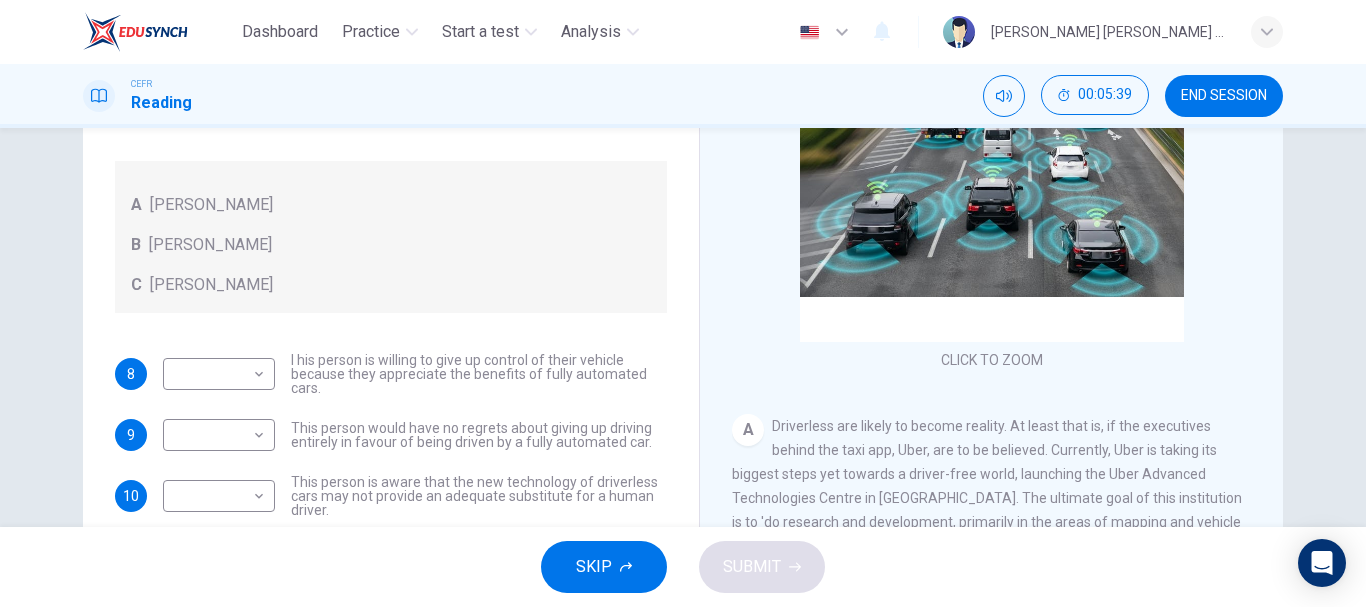 scroll, scrollTop: 311, scrollLeft: 0, axis: vertical 